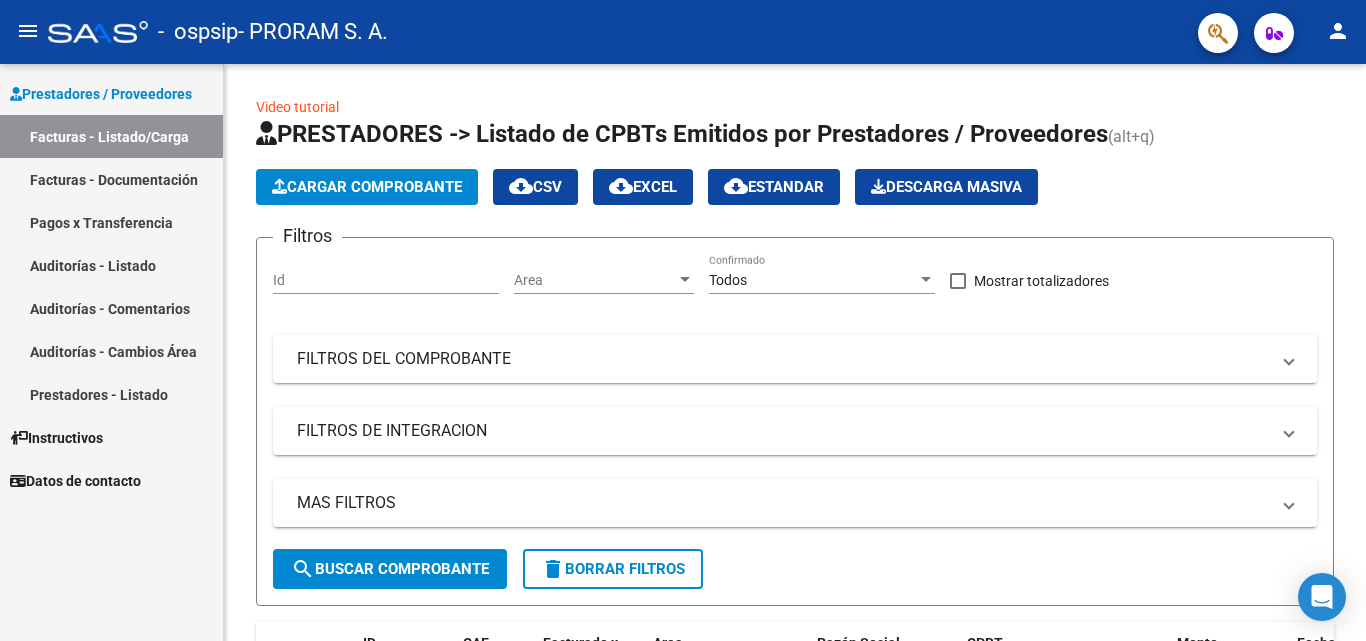 scroll, scrollTop: 0, scrollLeft: 0, axis: both 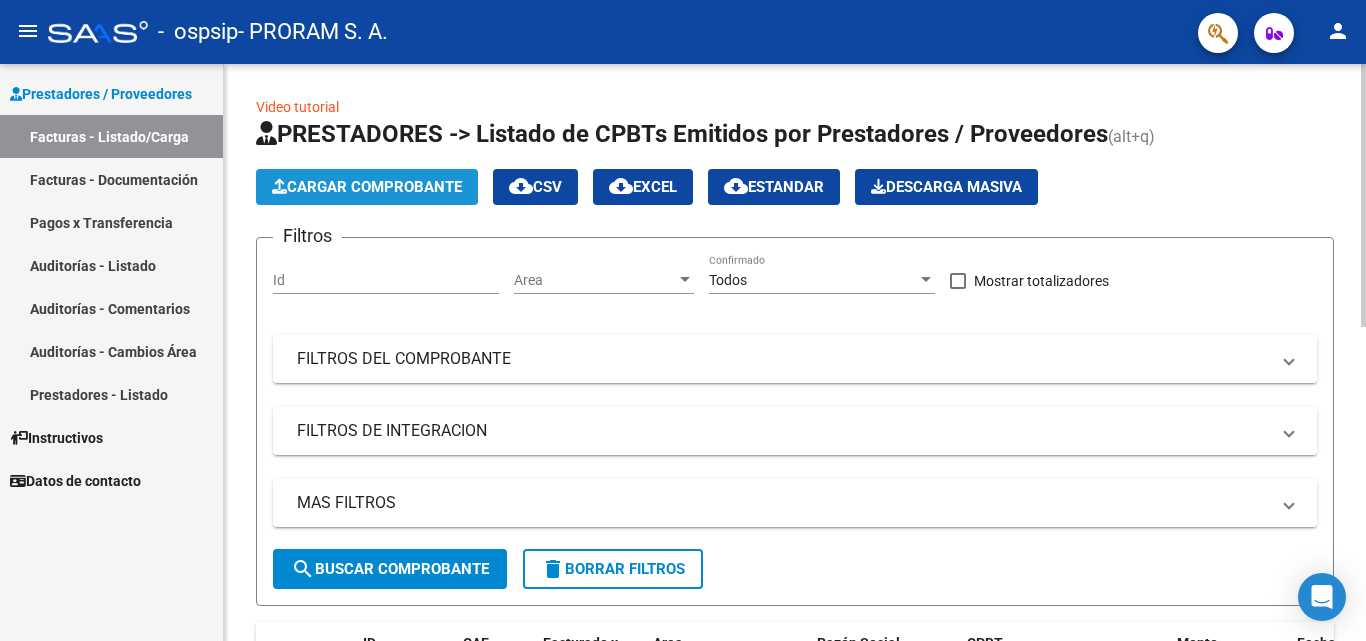 click on "Cargar Comprobante" 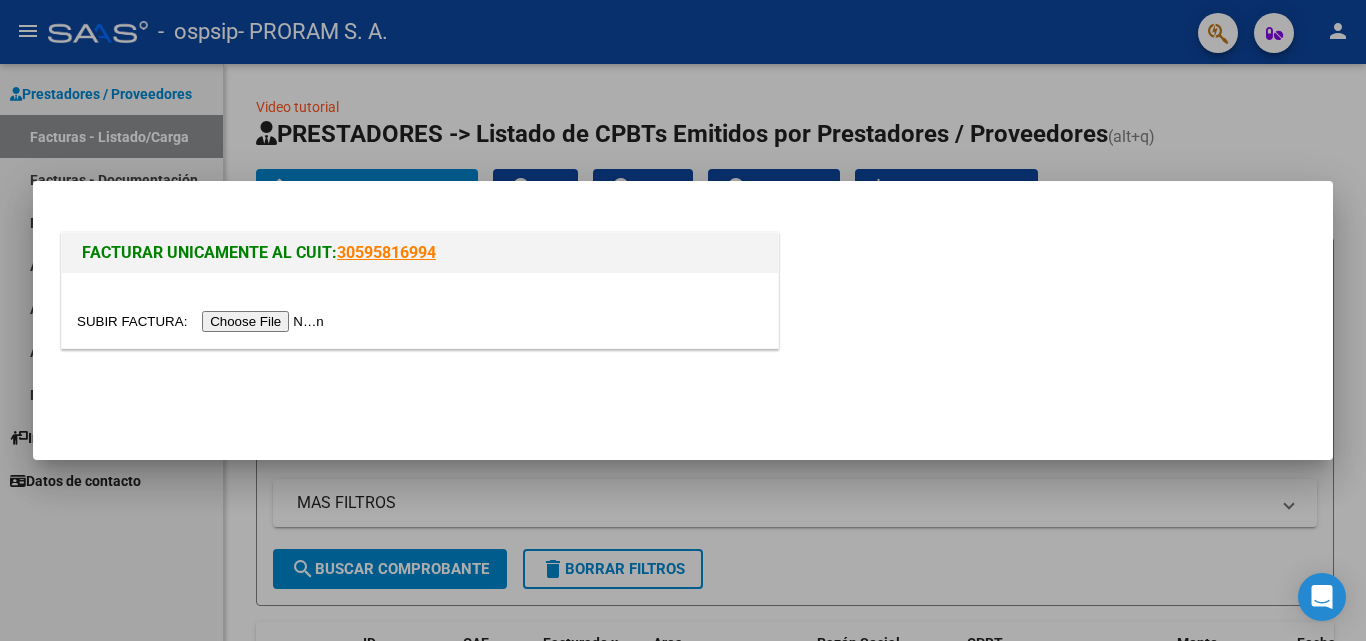 click at bounding box center [203, 321] 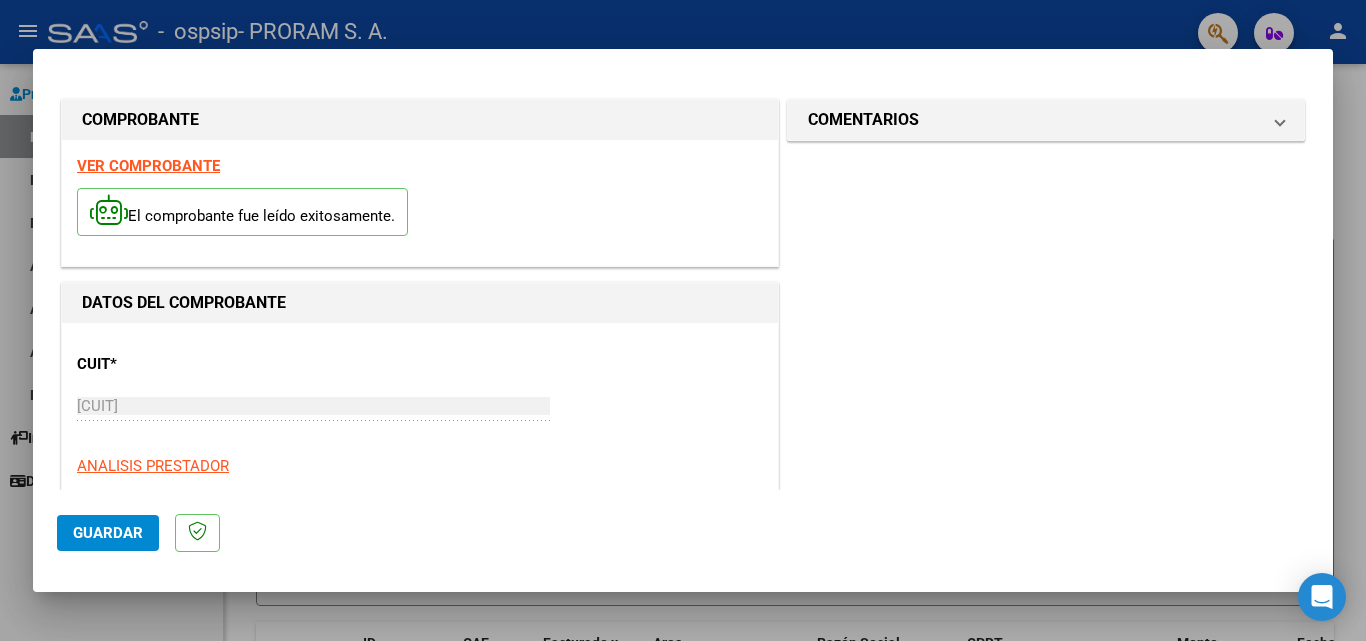 click on "Guardar" 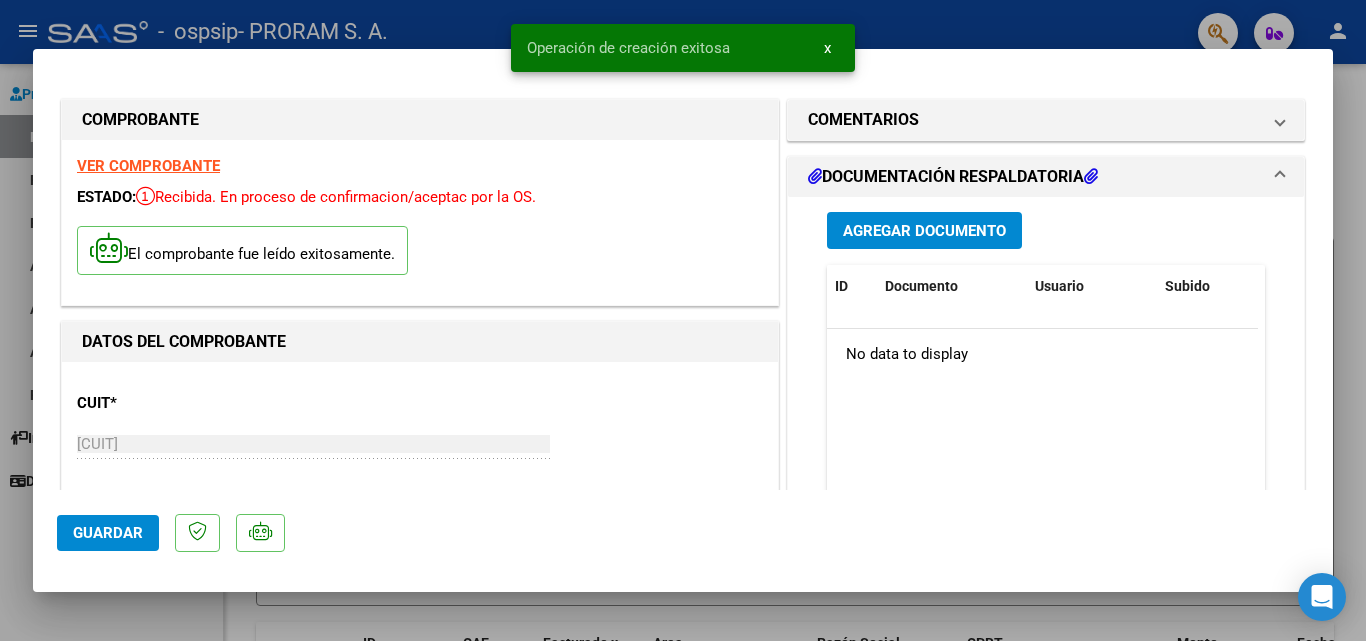 click on "Agregar Documento" at bounding box center [924, 231] 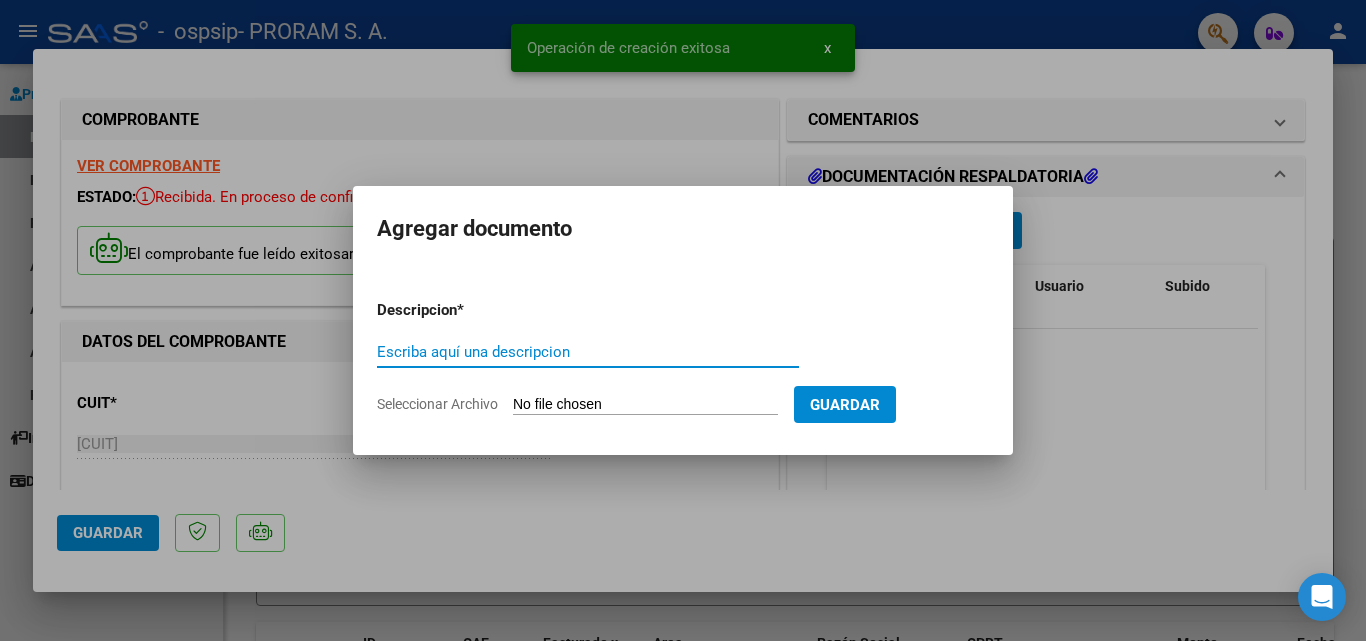 click on "Escriba aquí una descripcion" at bounding box center (588, 352) 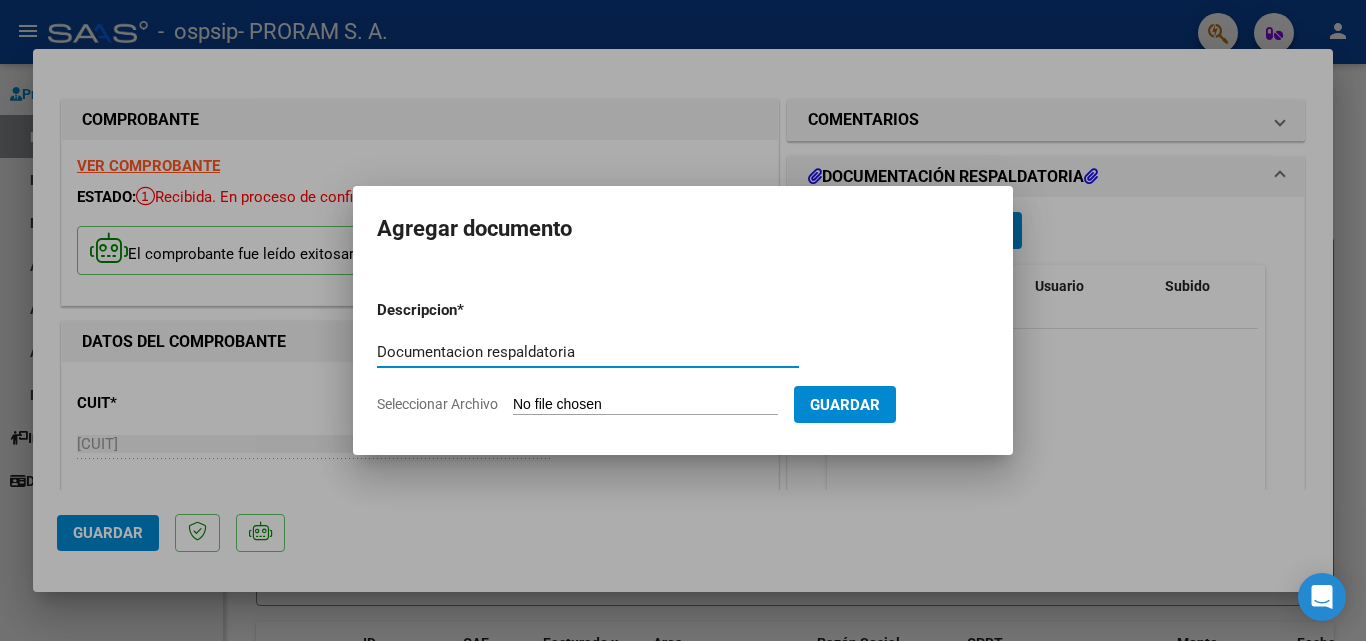 type on "Documentacion respaldatoria" 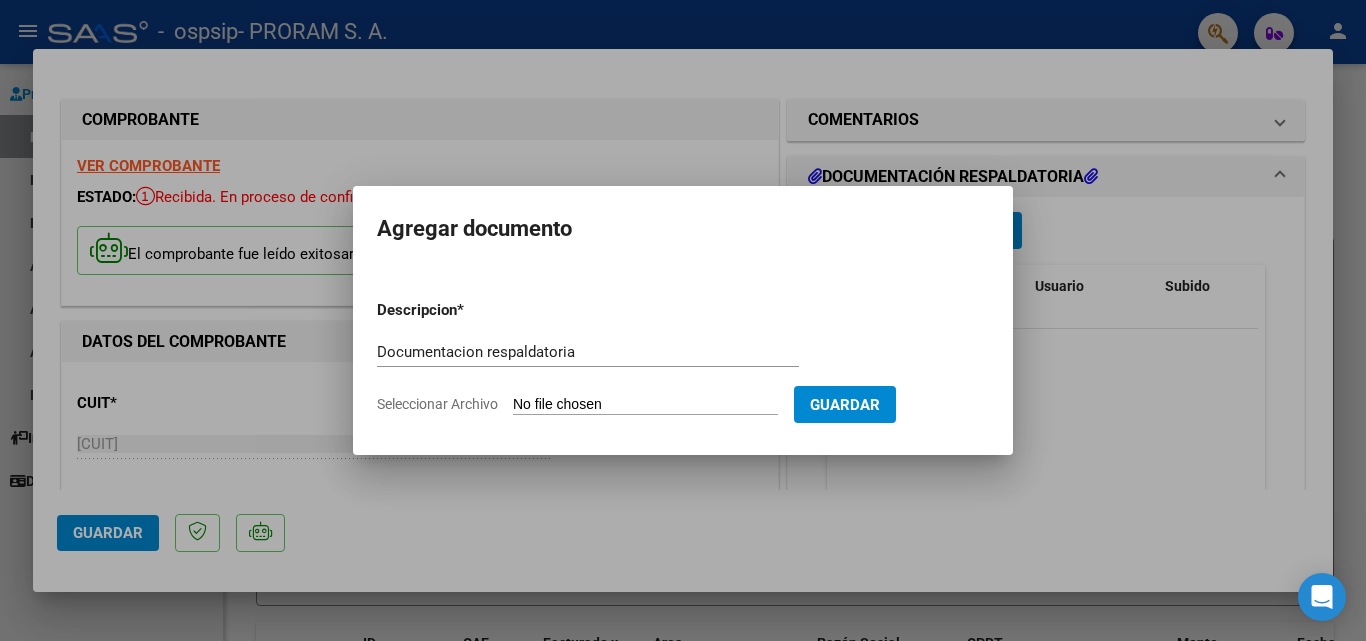 type on "C:\fakepath\Pre. Tevez H. Seguridad .pdf" 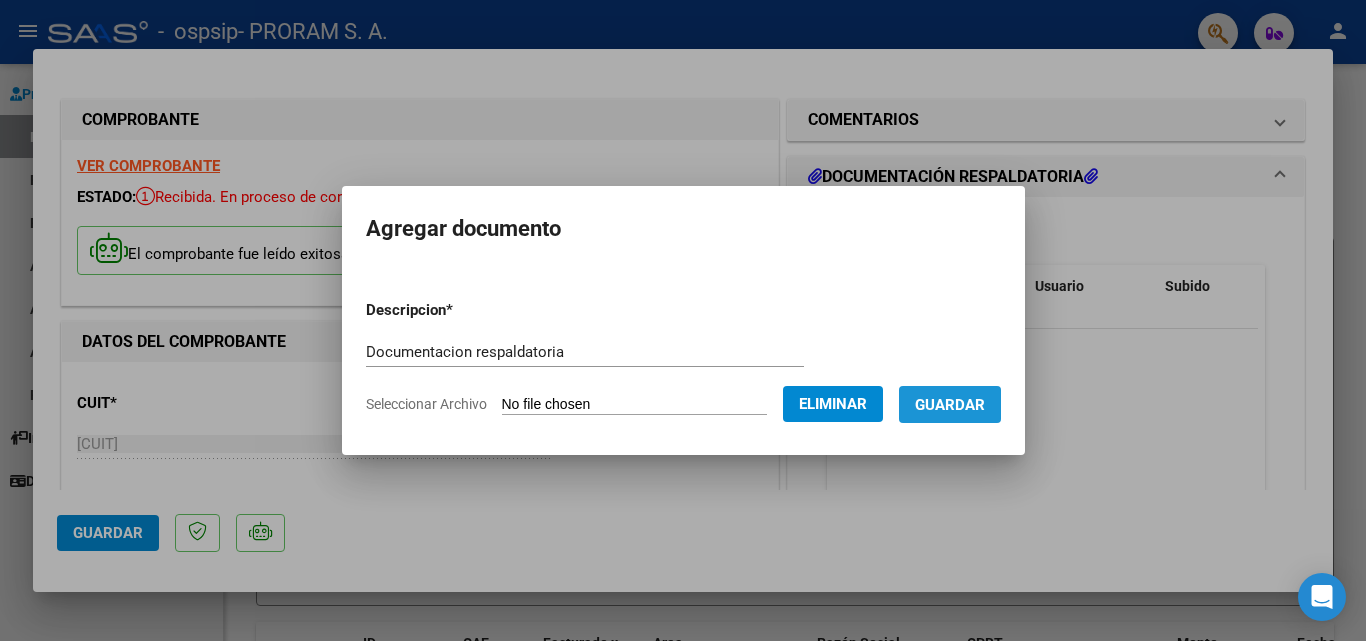 click on "Guardar" at bounding box center (950, 405) 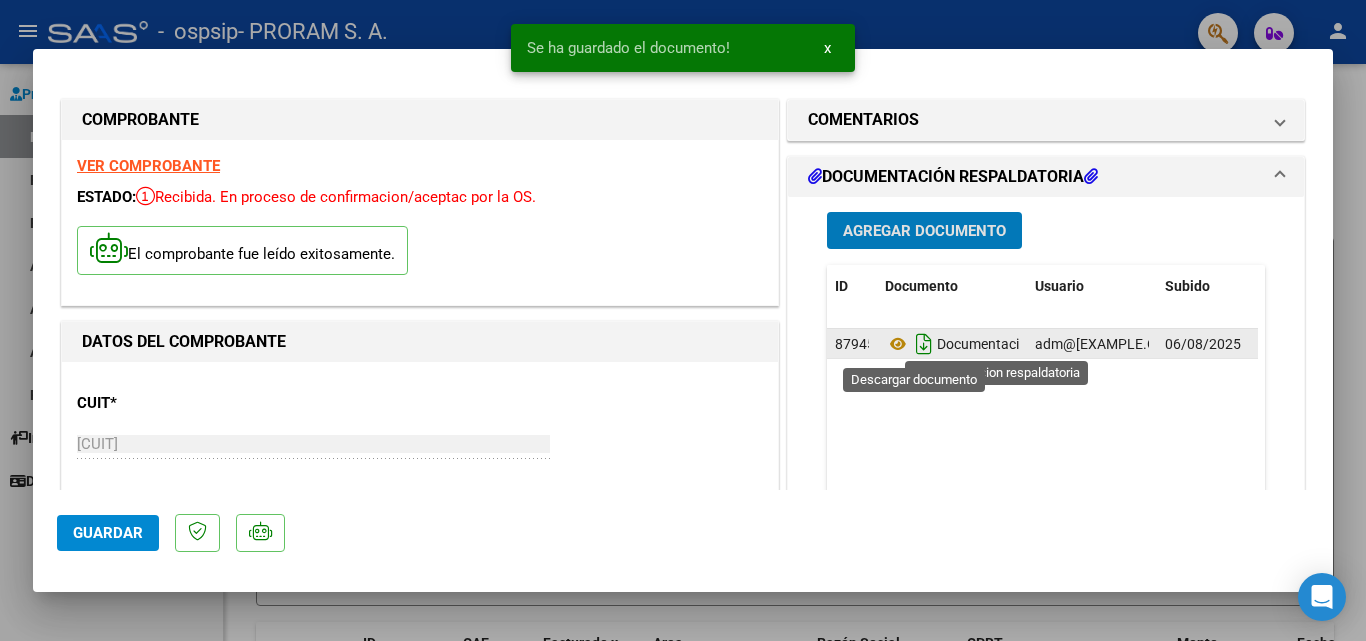 click 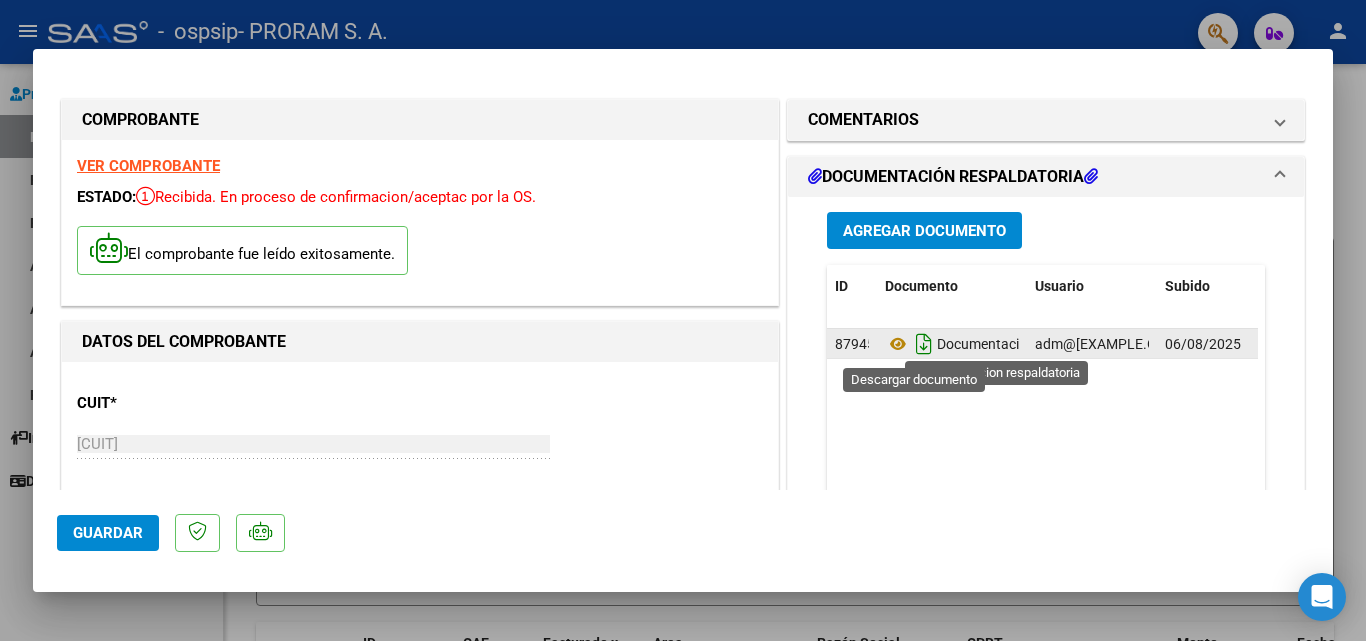 click 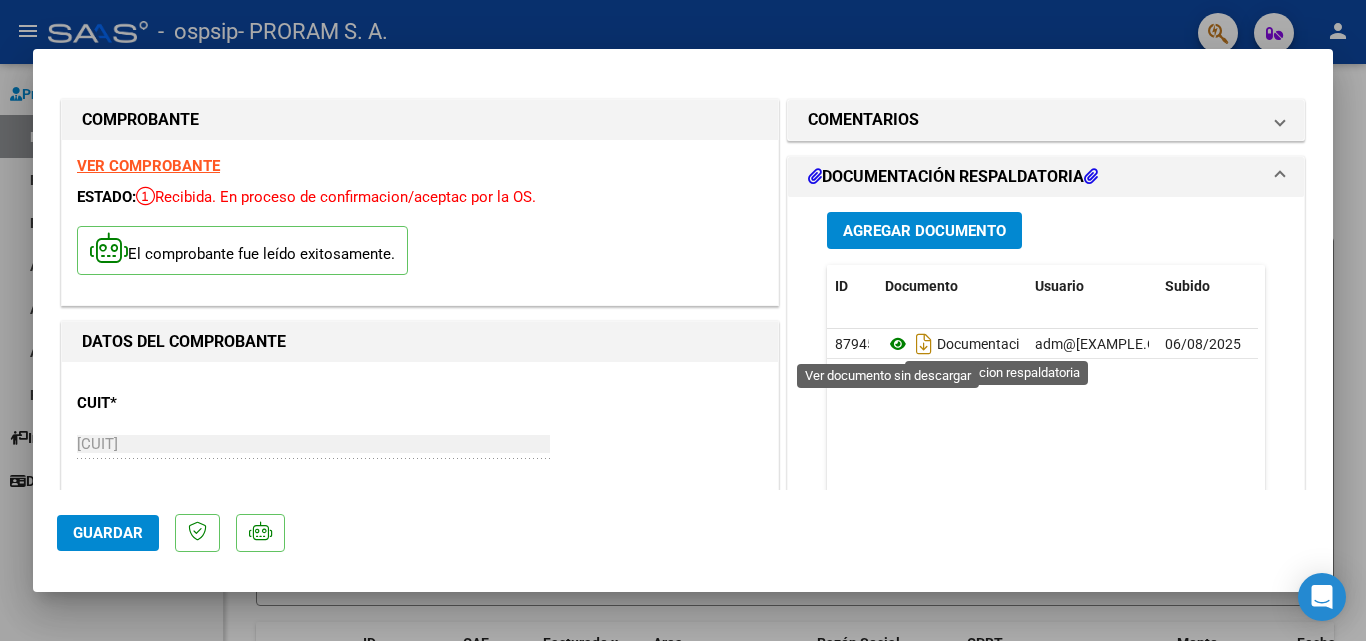click 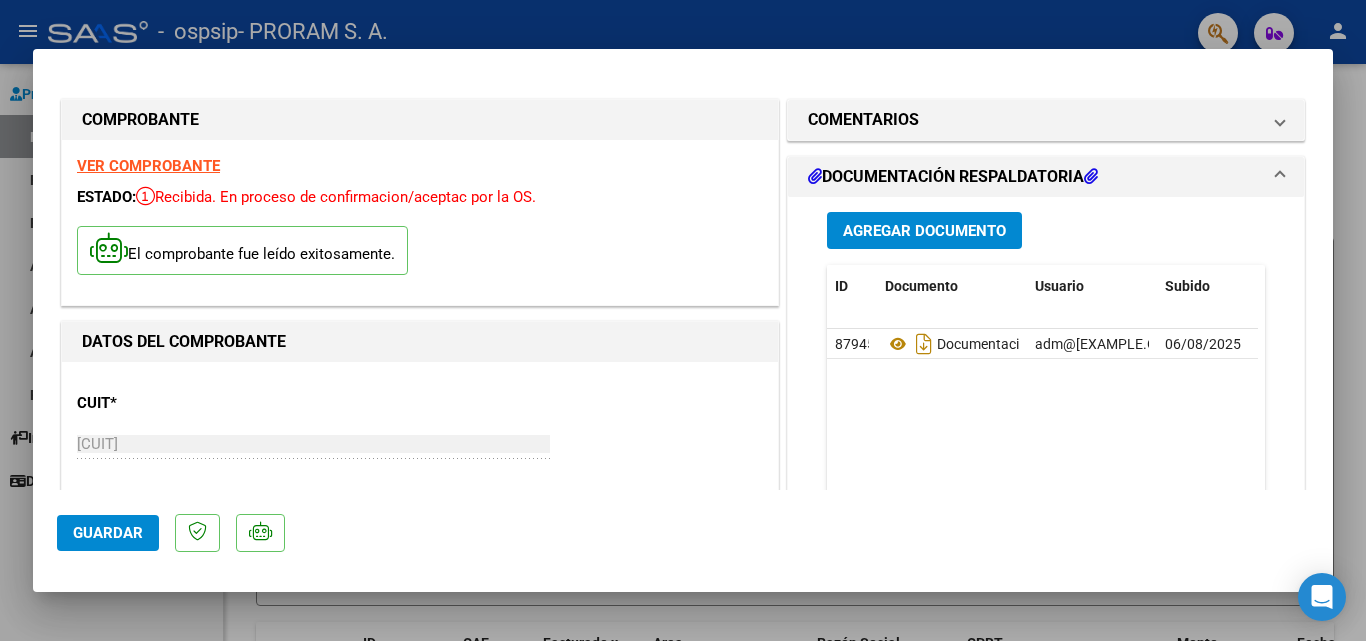 drag, startPoint x: 1212, startPoint y: 341, endPoint x: 801, endPoint y: 324, distance: 411.35144 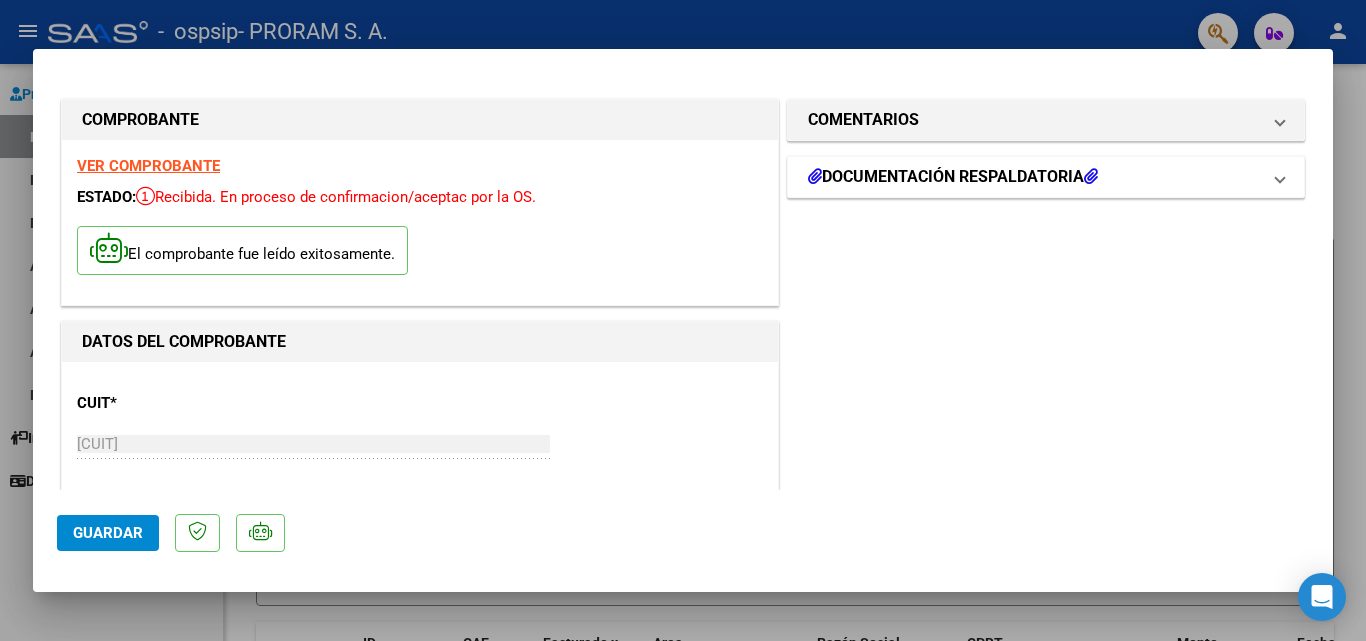 click at bounding box center [815, 176] 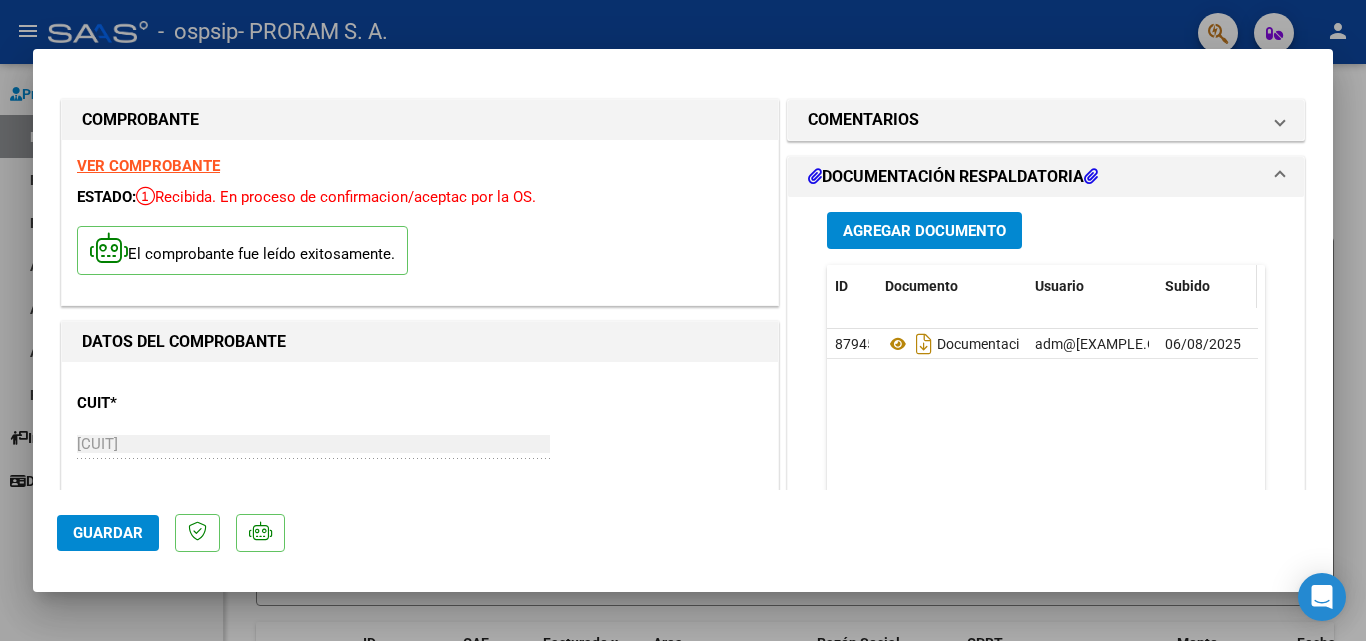 drag, startPoint x: 1039, startPoint y: 286, endPoint x: 1159, endPoint y: 278, distance: 120.26637 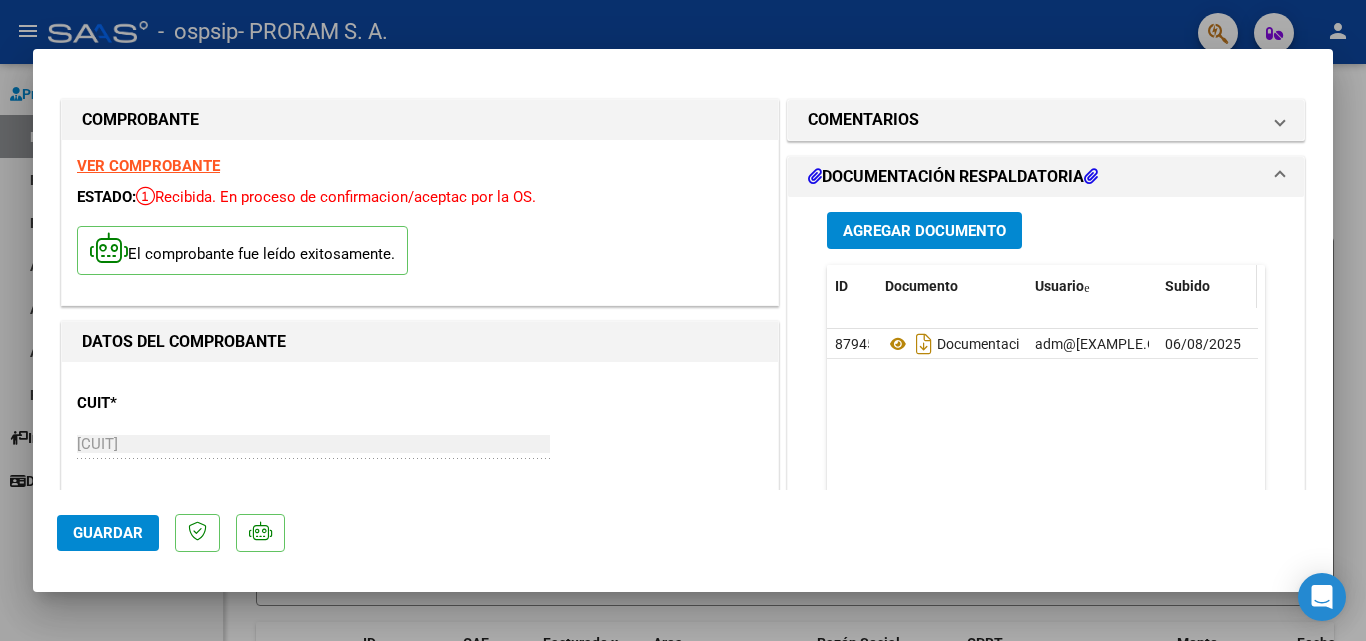 click on "Subido" at bounding box center [1187, 286] 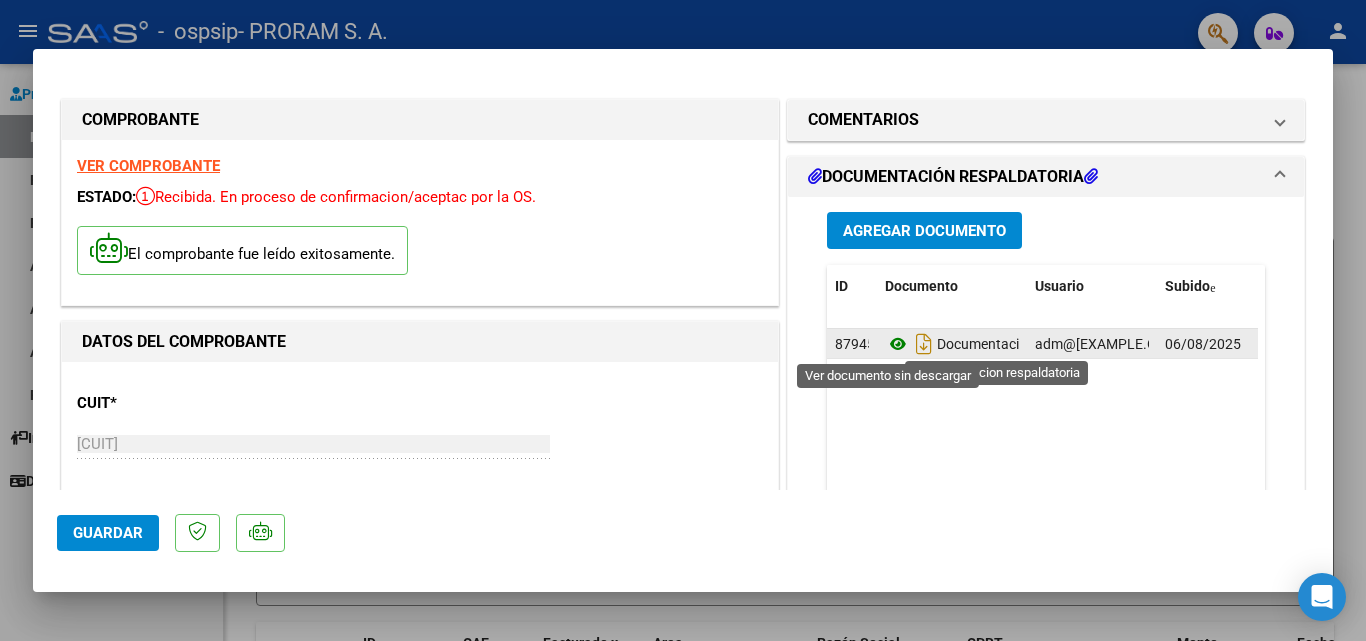 click 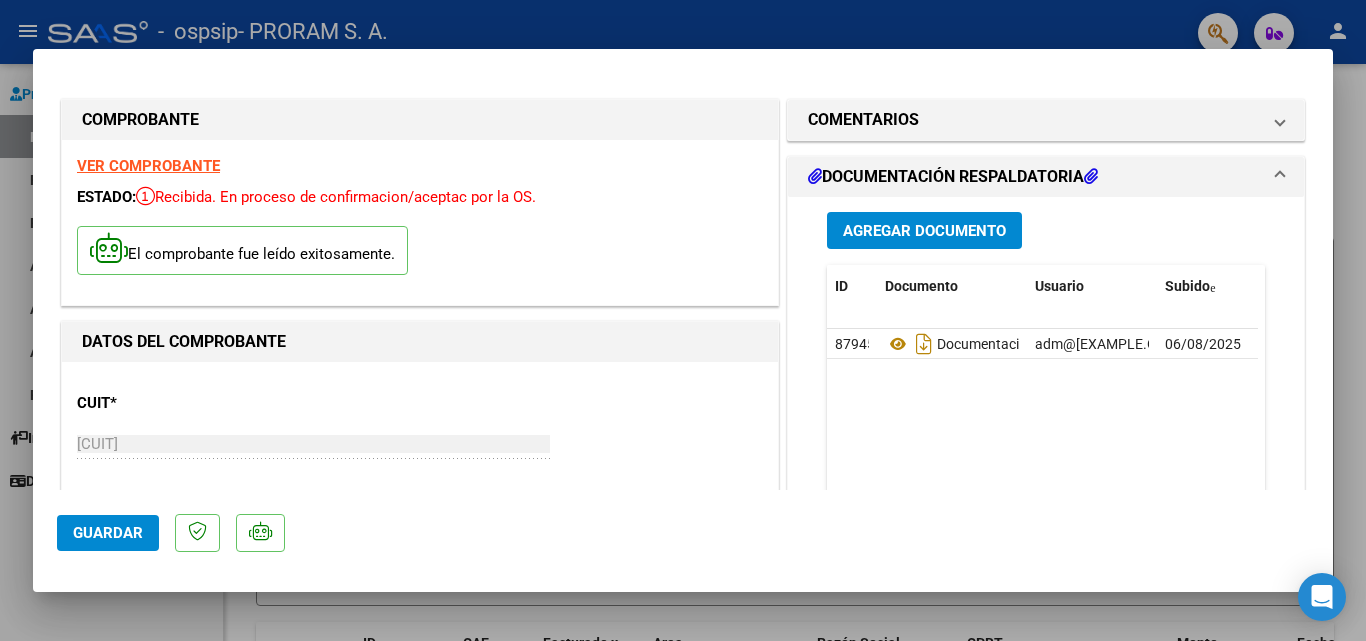 click at bounding box center (683, 320) 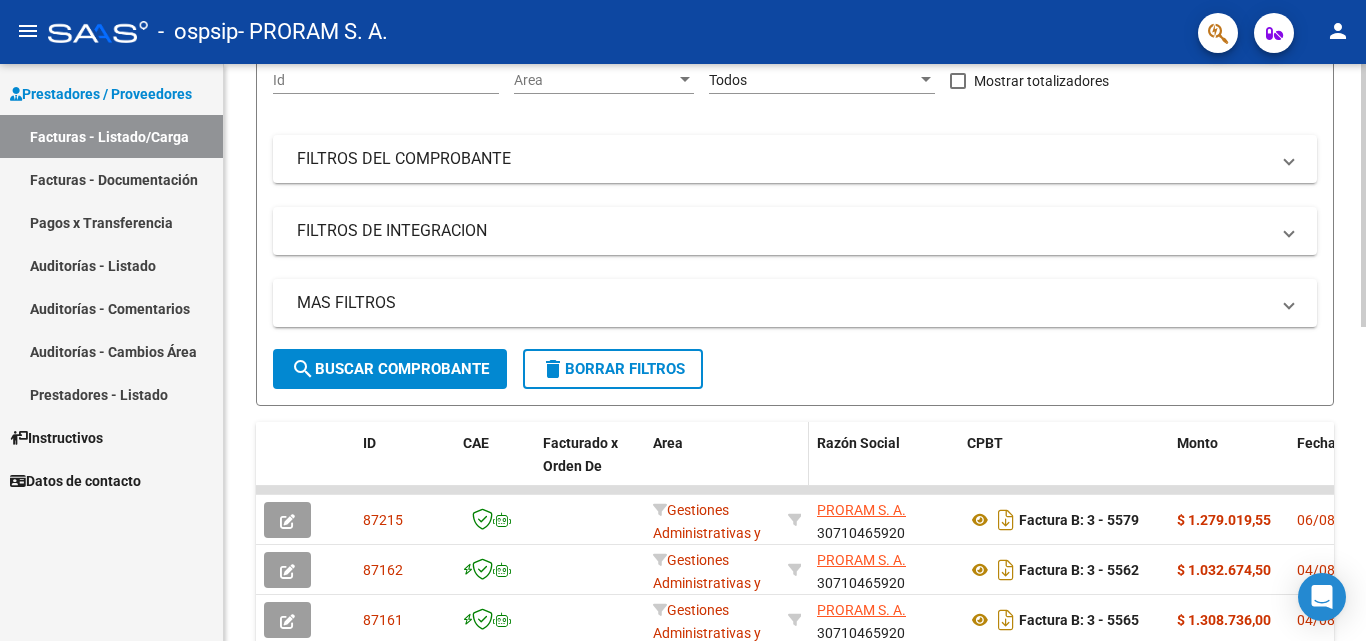 scroll, scrollTop: 300, scrollLeft: 0, axis: vertical 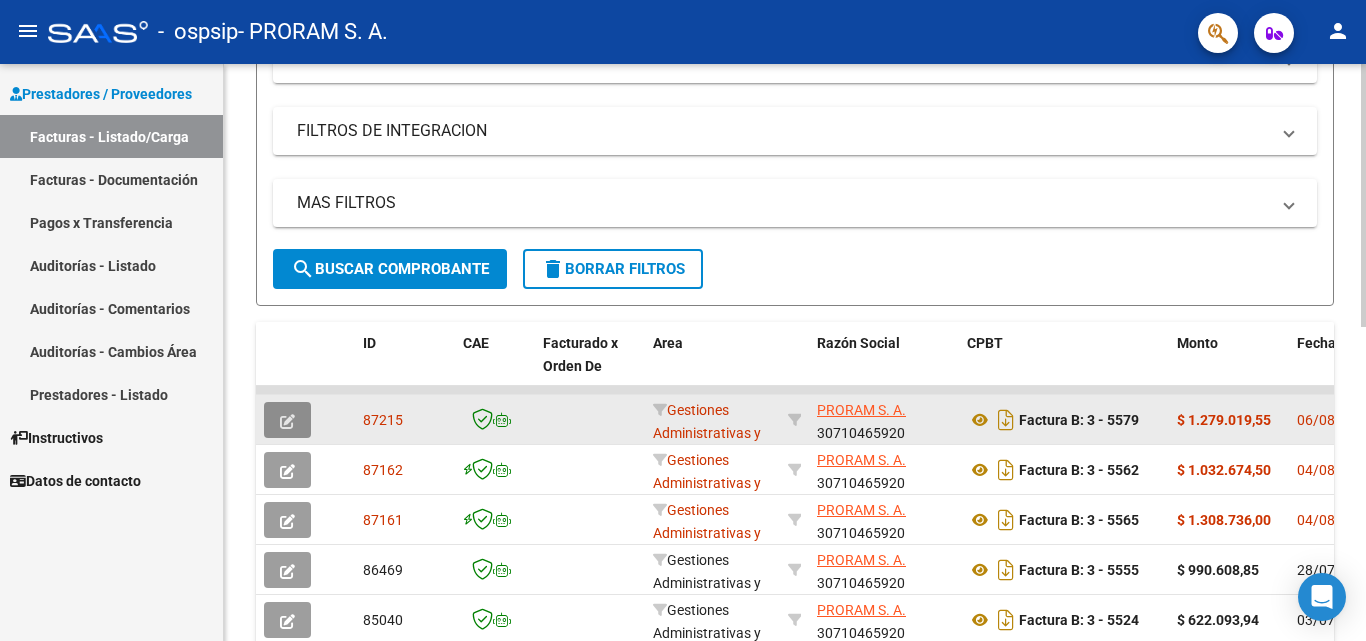 click 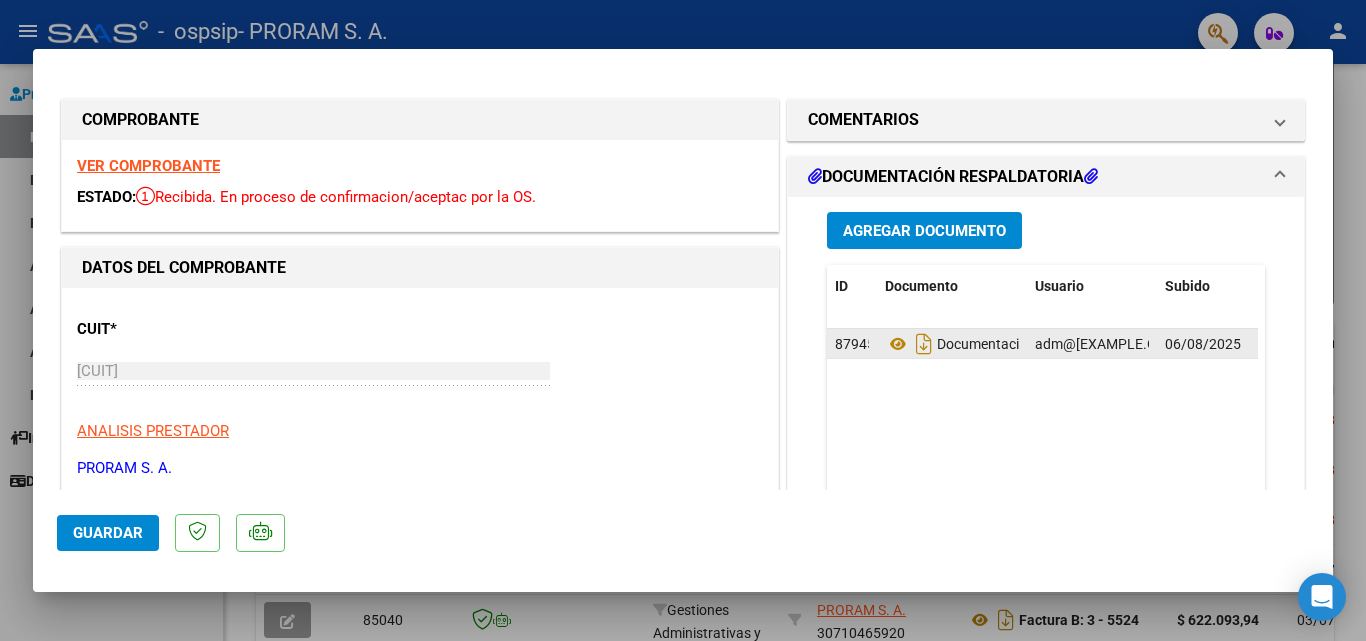 scroll, scrollTop: 0, scrollLeft: 5, axis: horizontal 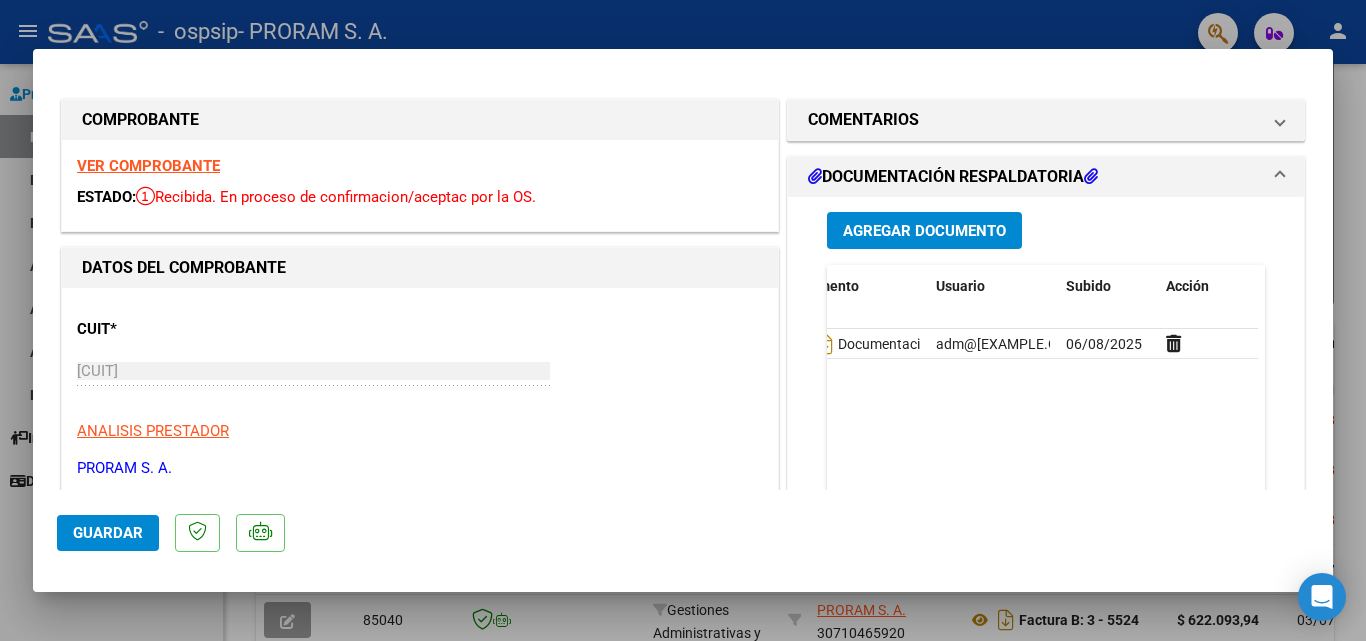 drag, startPoint x: 830, startPoint y: 342, endPoint x: 1254, endPoint y: 351, distance: 424.09552 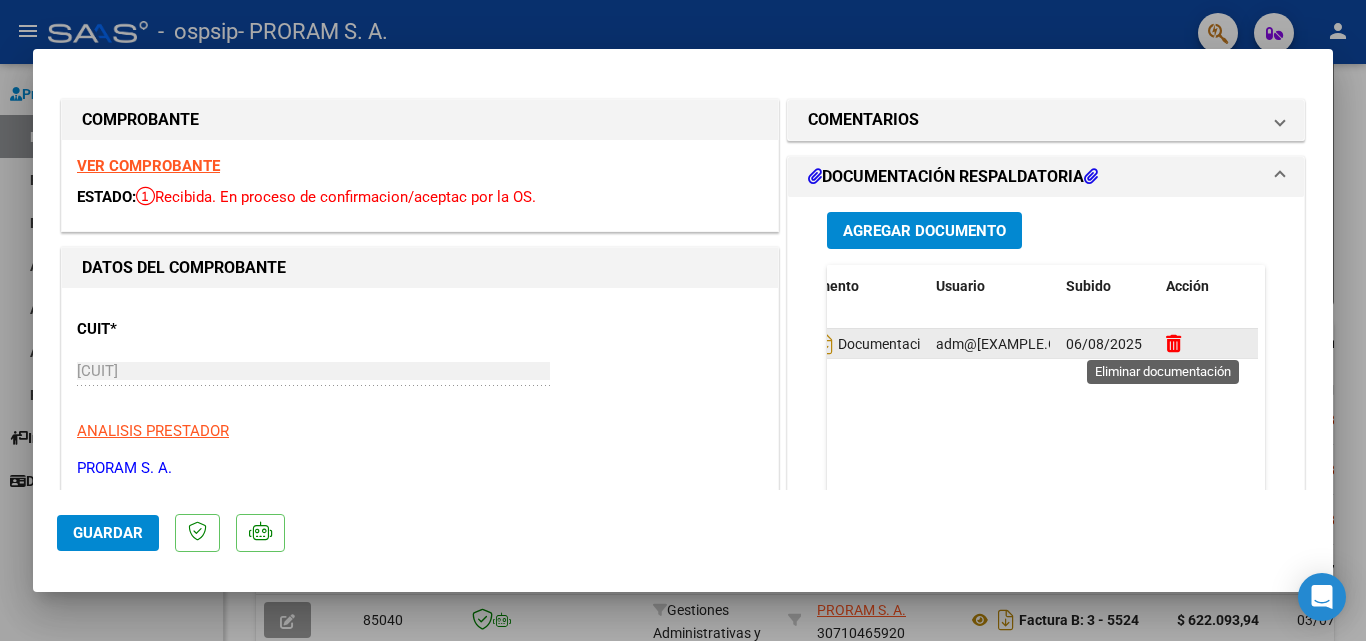 click 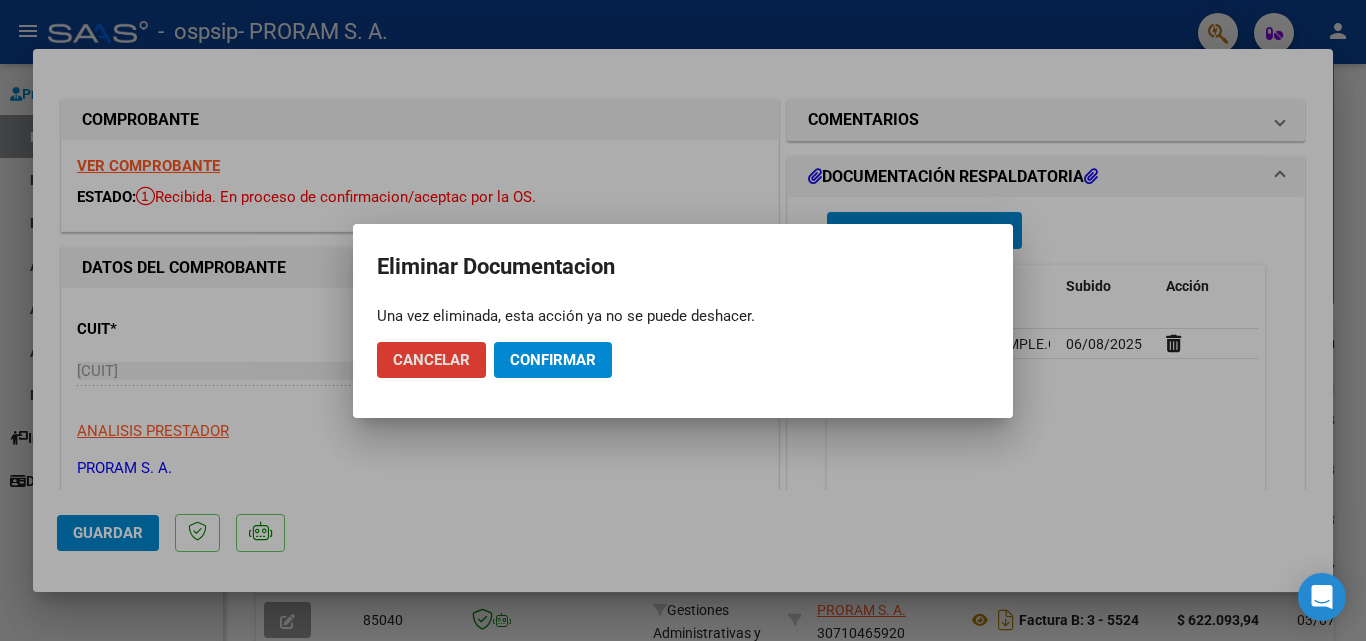 click on "Confirmar" 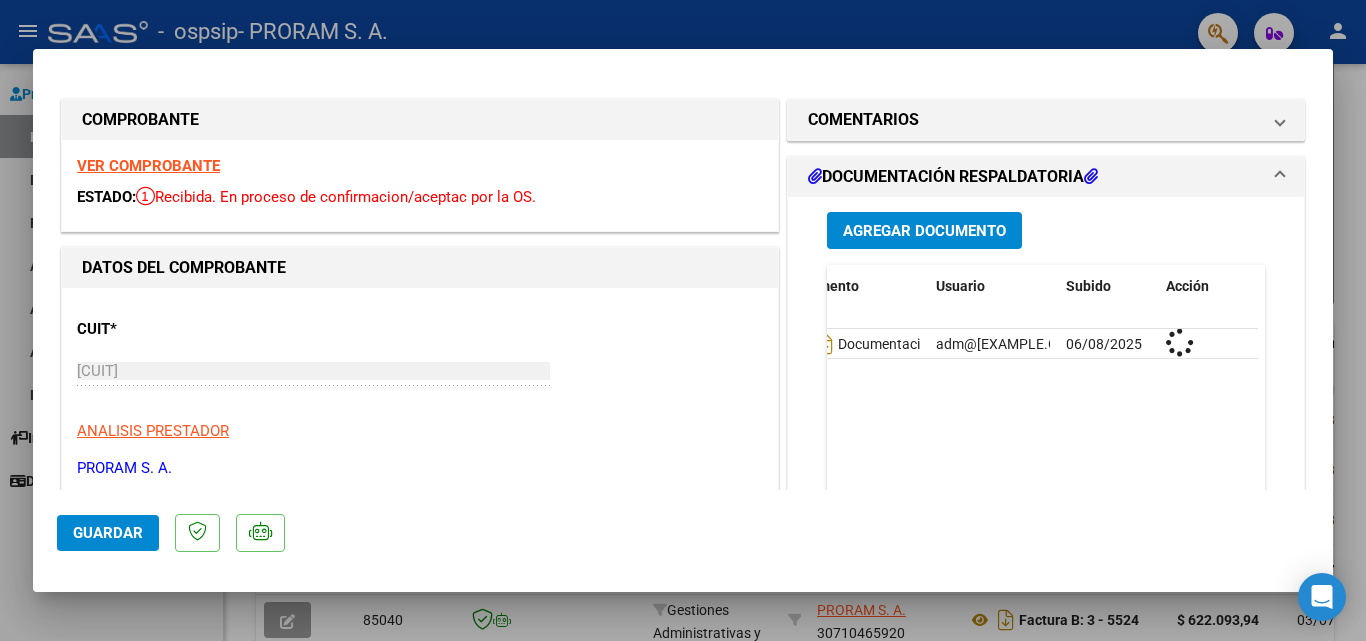 scroll, scrollTop: 0, scrollLeft: 0, axis: both 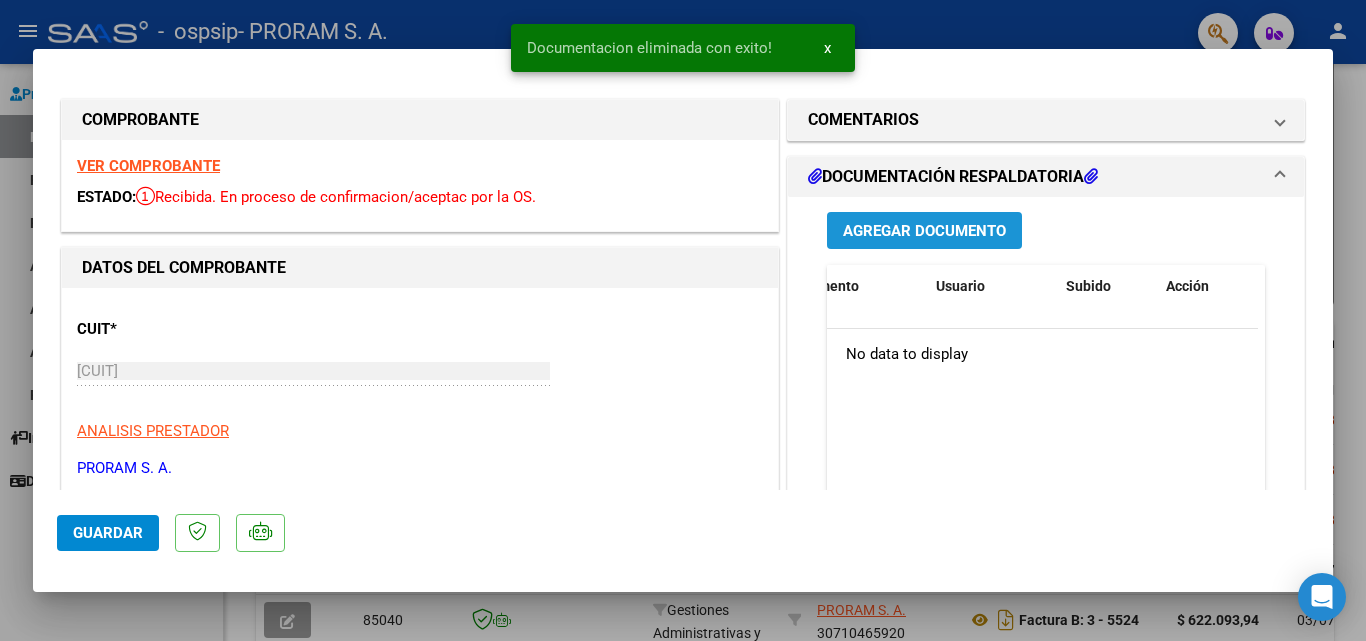 click on "Agregar Documento" at bounding box center [924, 231] 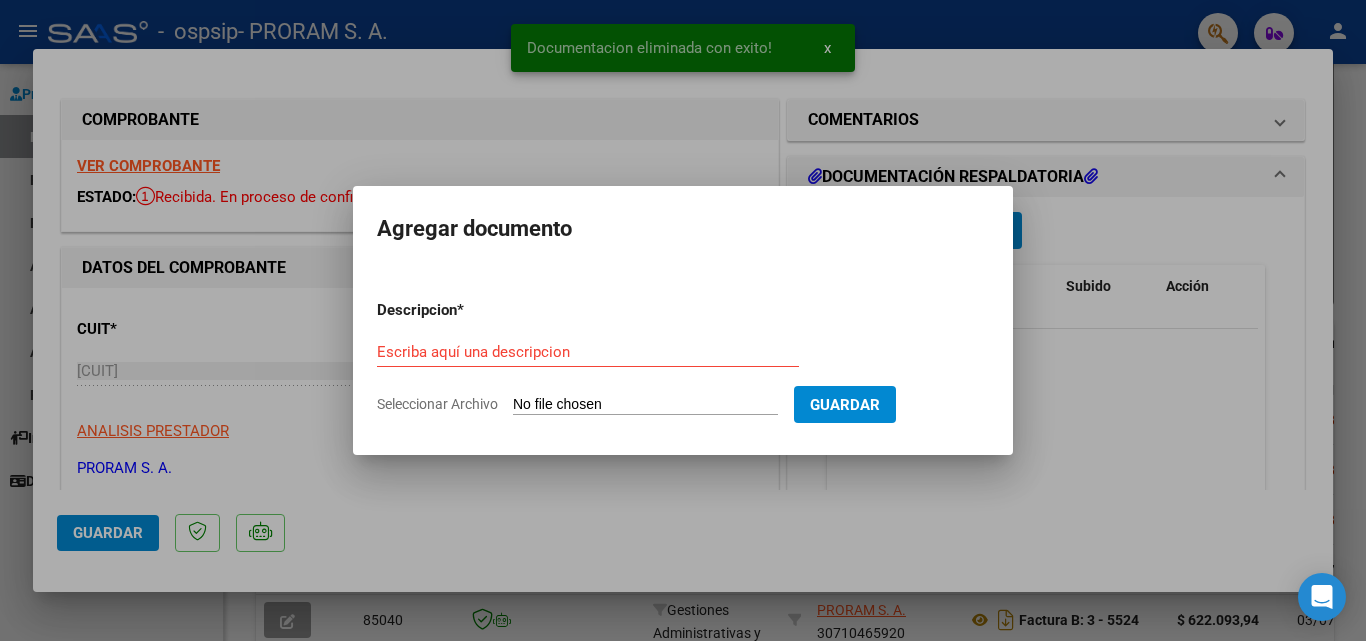 click on "Escriba aquí una descripcion" at bounding box center (588, 352) 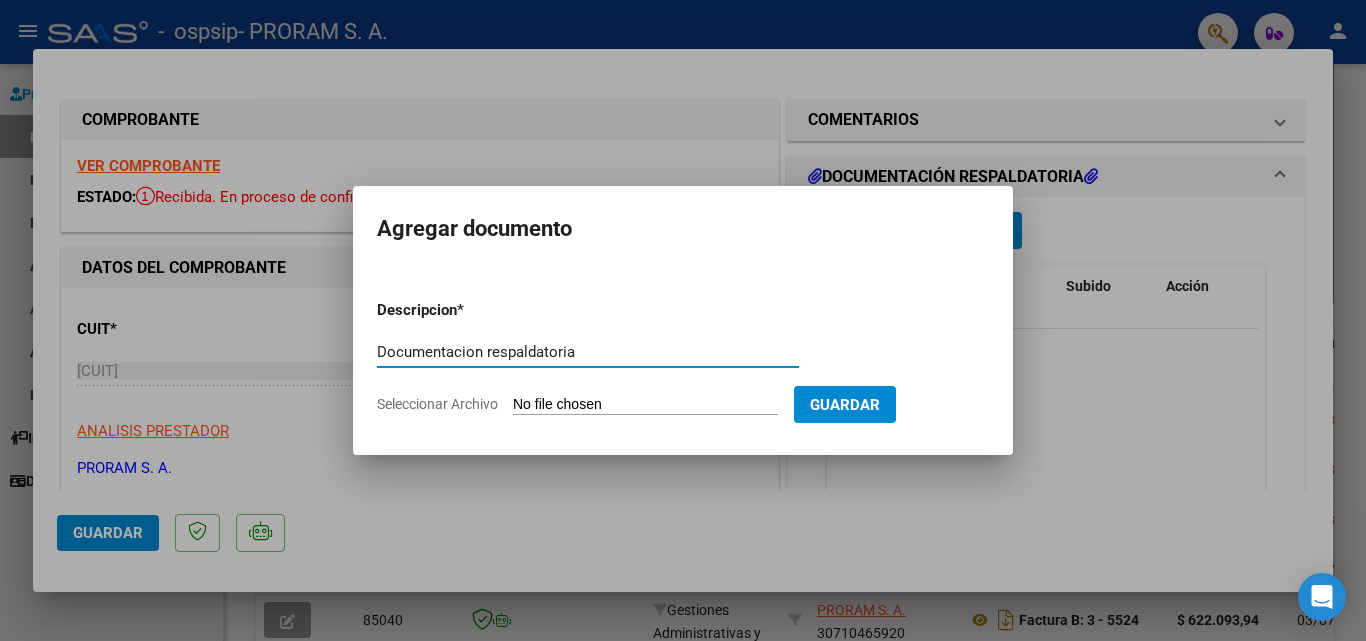 type on "Documentacion respaldatoria" 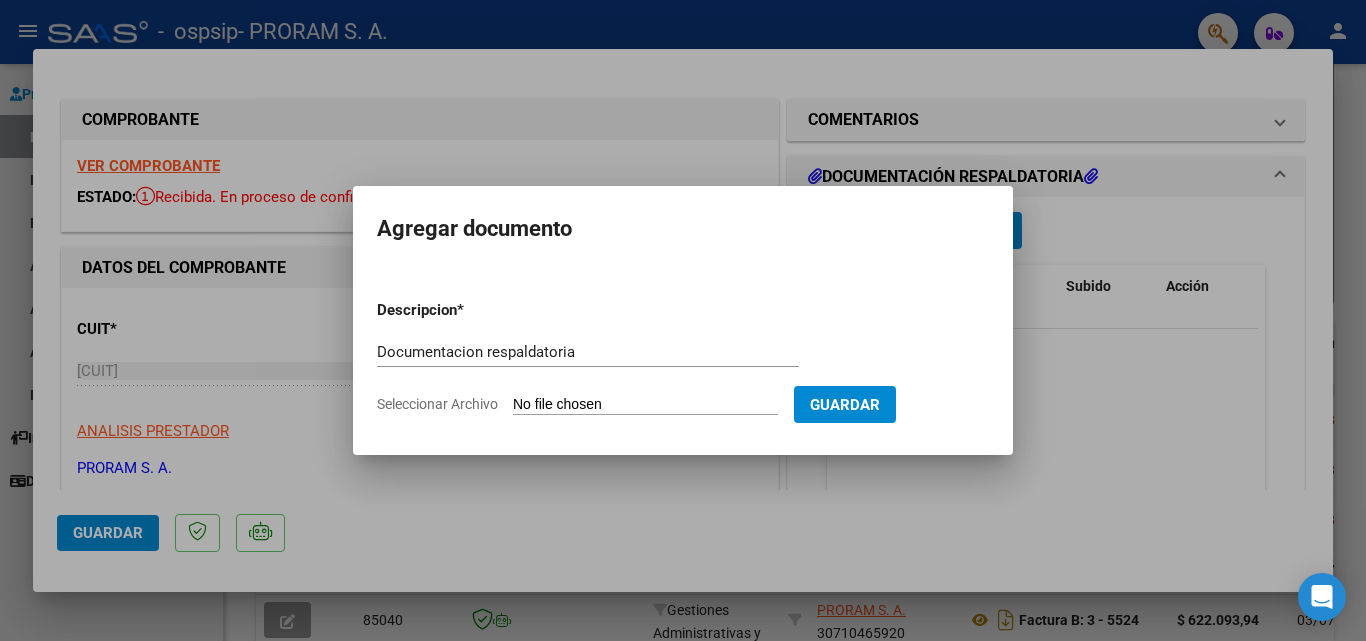 type on "C:\fakepath\Doc20250806123143.pdf" 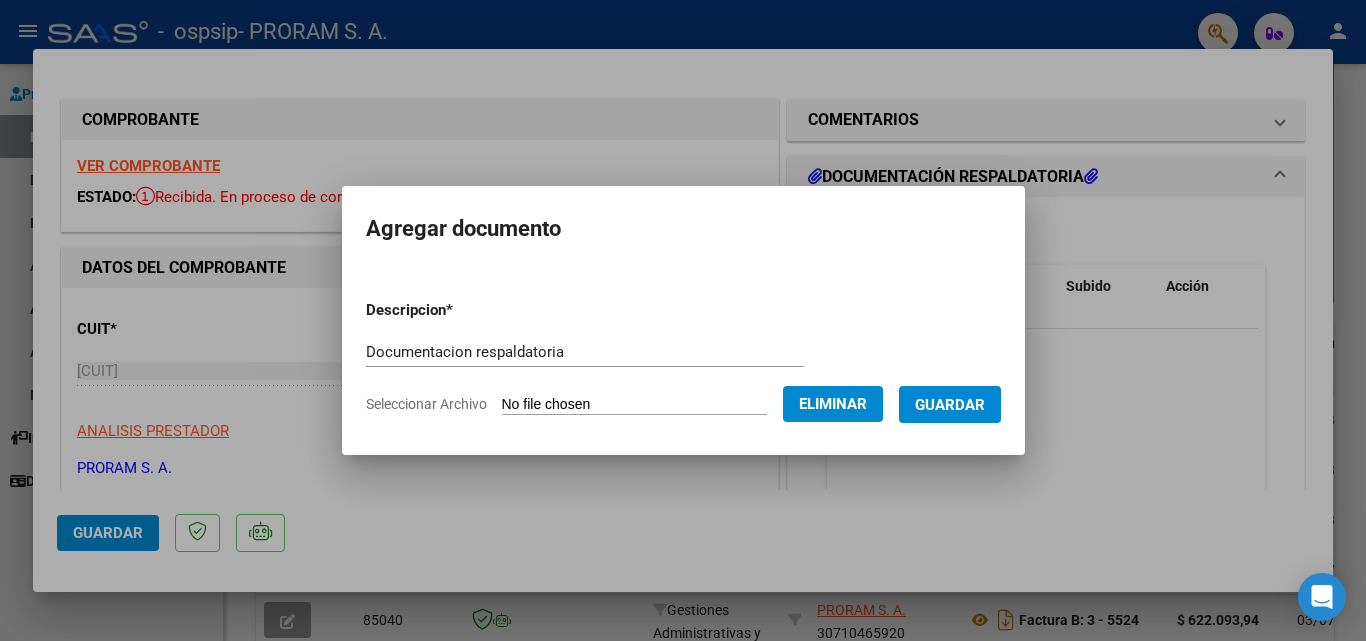 click on "Guardar" at bounding box center [950, 405] 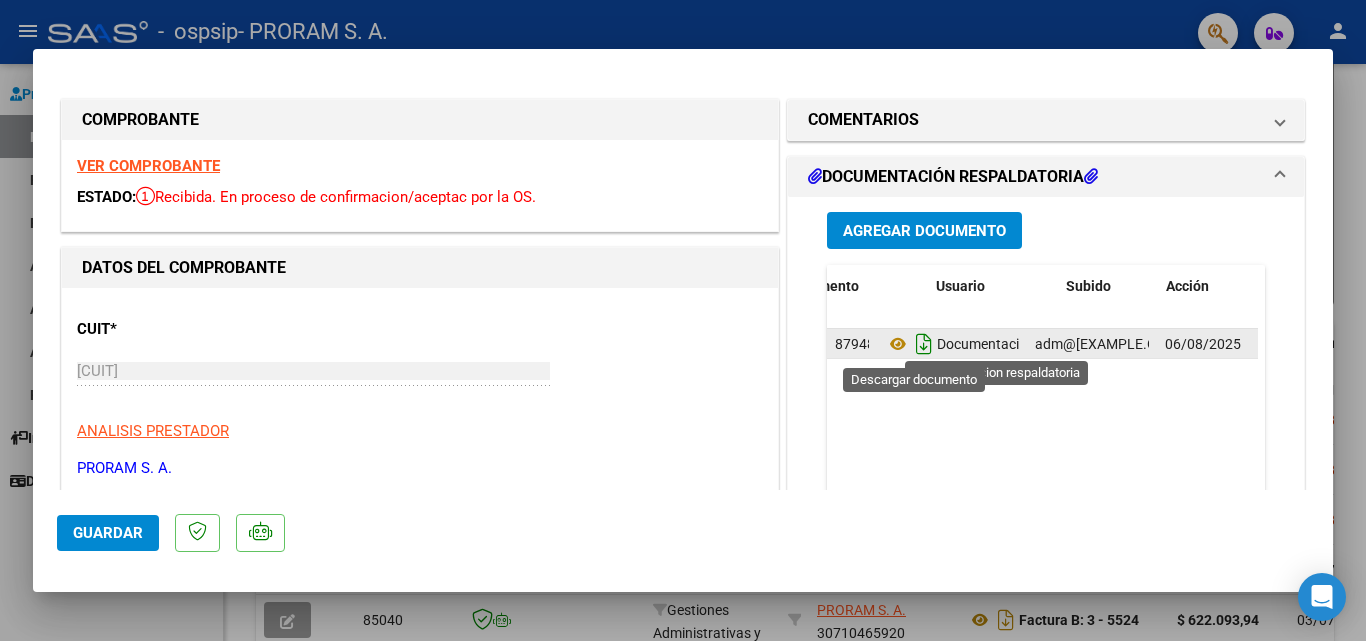 click 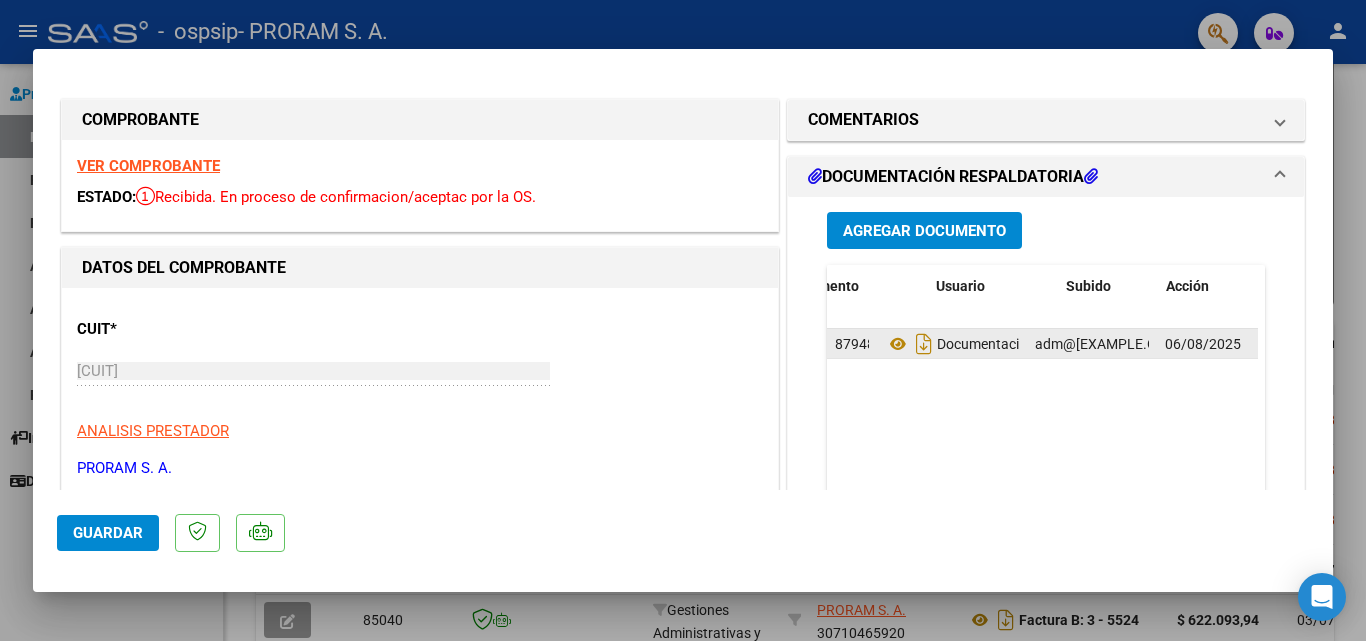 click at bounding box center (683, 320) 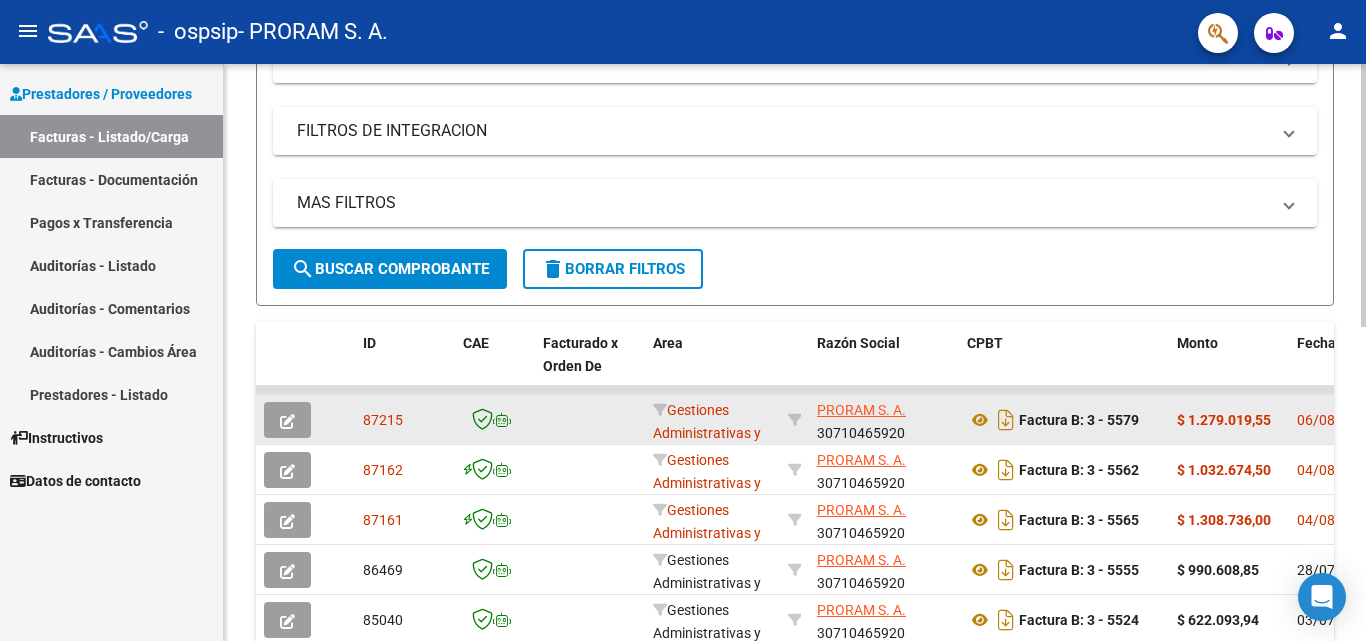 click 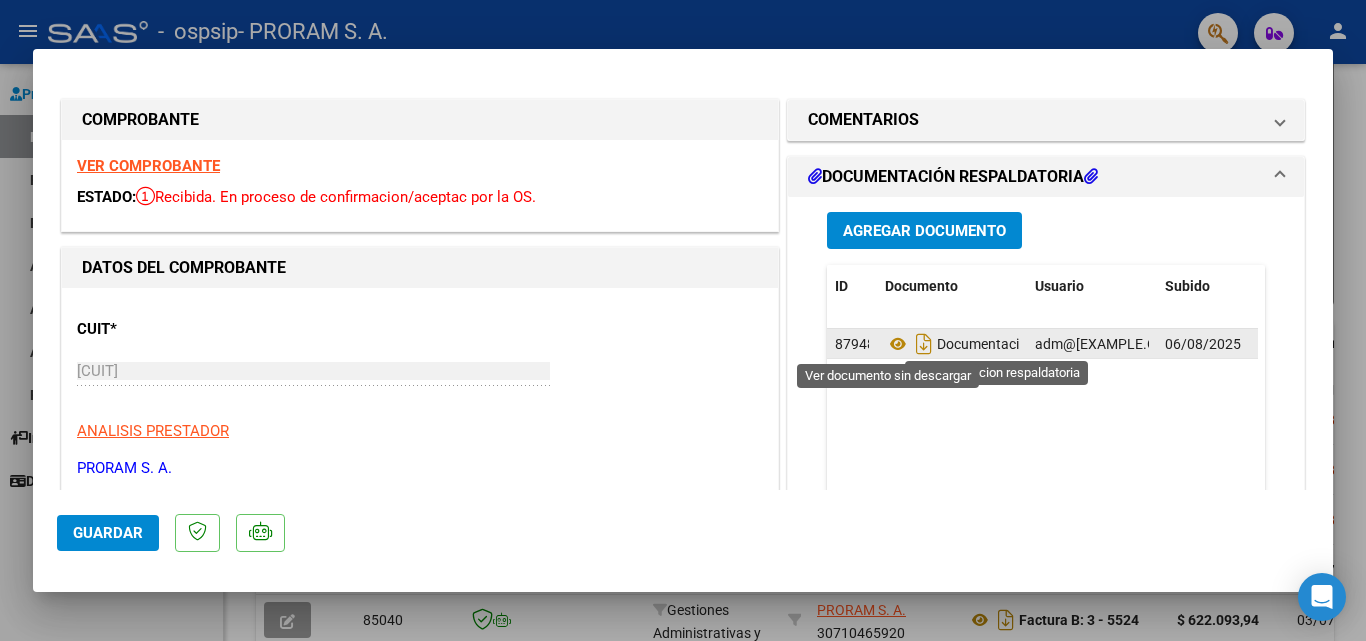 scroll, scrollTop: 0, scrollLeft: 5, axis: horizontal 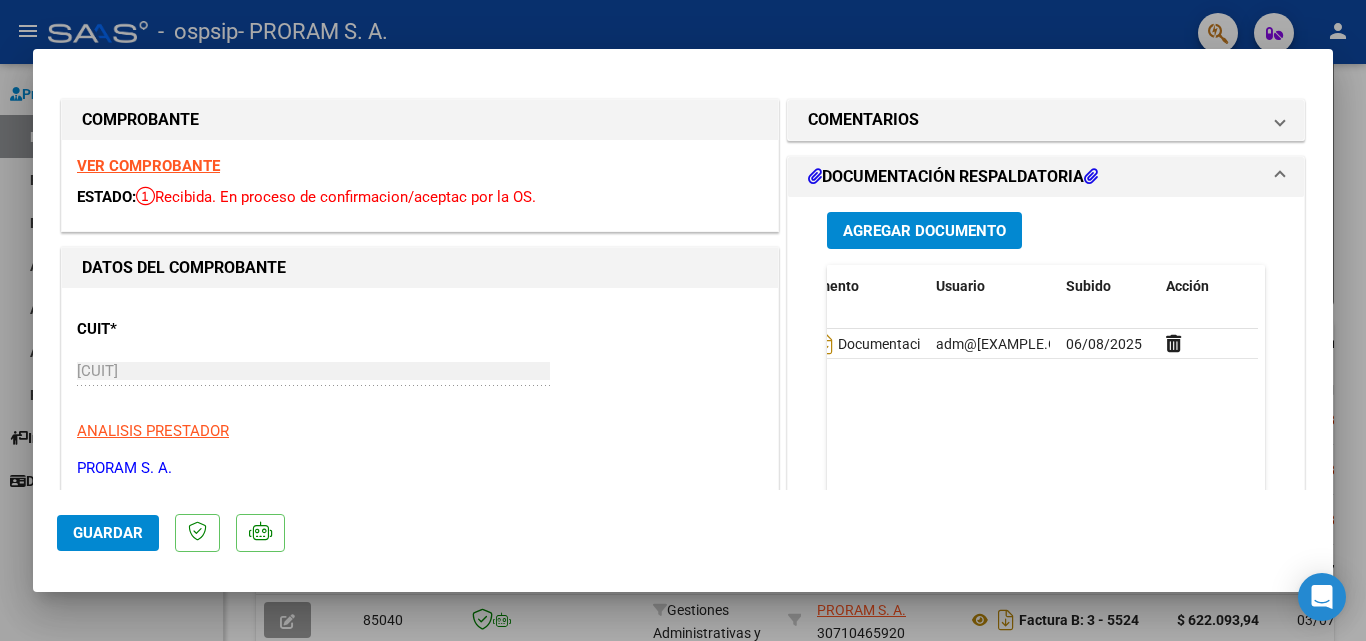 drag, startPoint x: 828, startPoint y: 339, endPoint x: 808, endPoint y: 320, distance: 27.58623 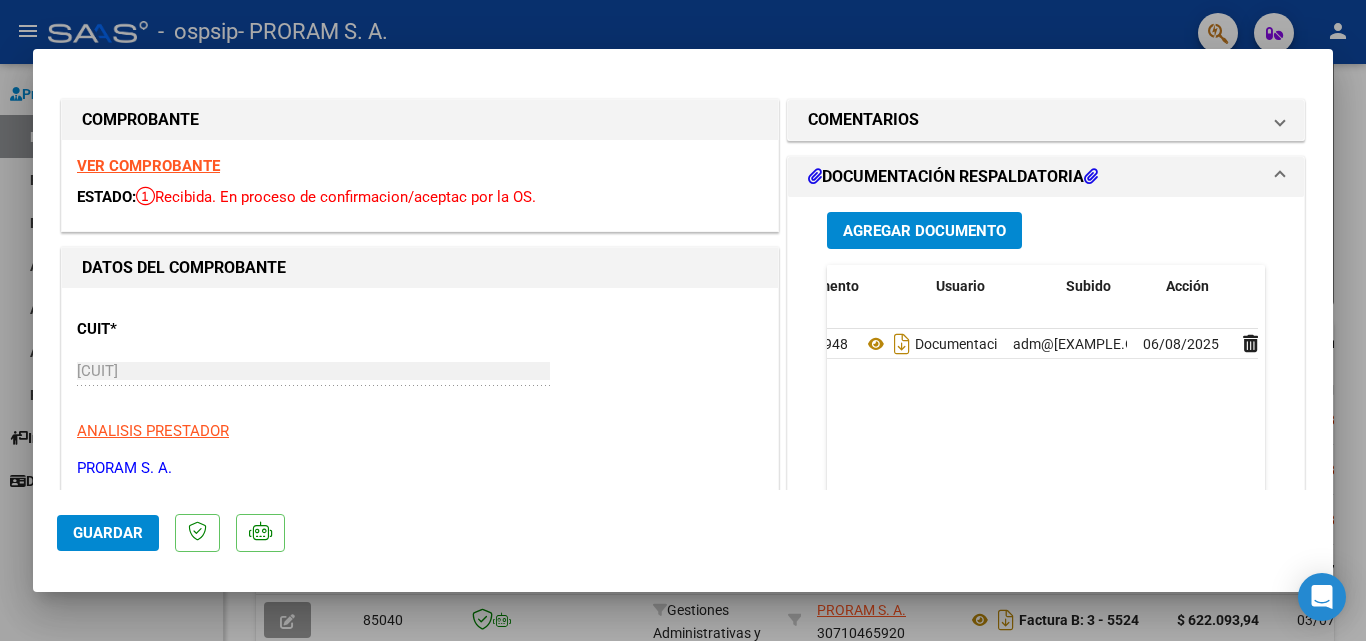 scroll, scrollTop: 0, scrollLeft: 0, axis: both 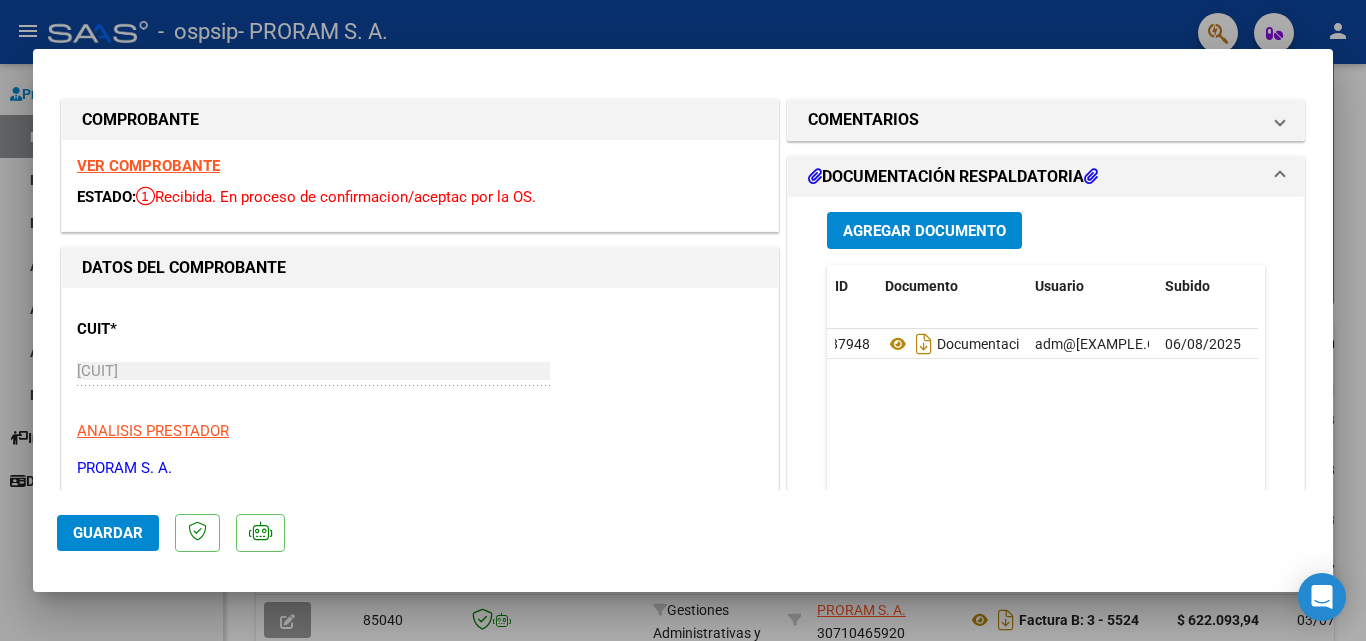 drag, startPoint x: 1174, startPoint y: 340, endPoint x: 792, endPoint y: 336, distance: 382.02094 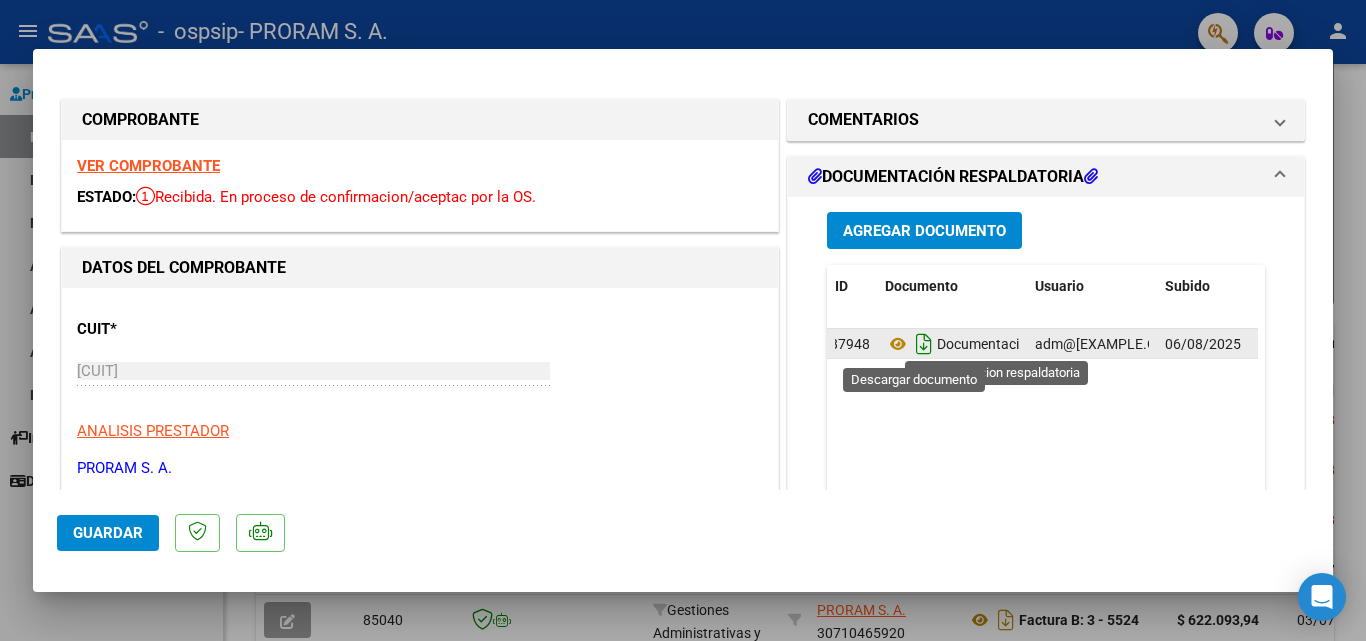 click 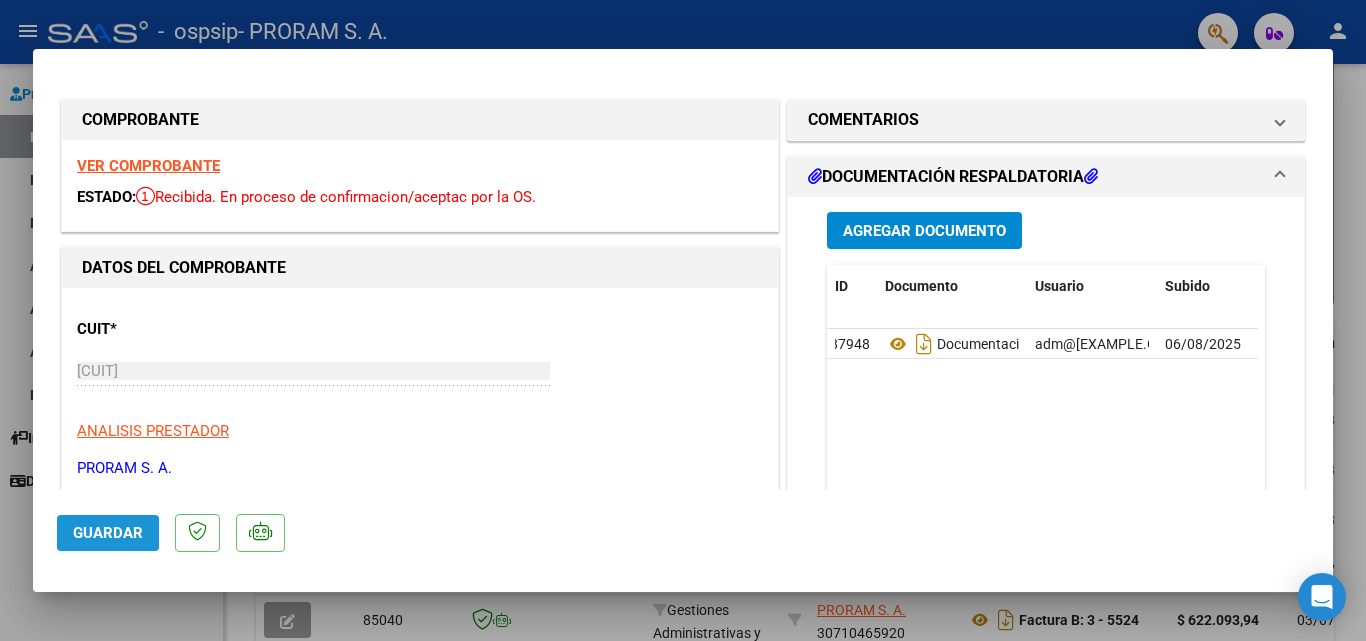 click on "Guardar" 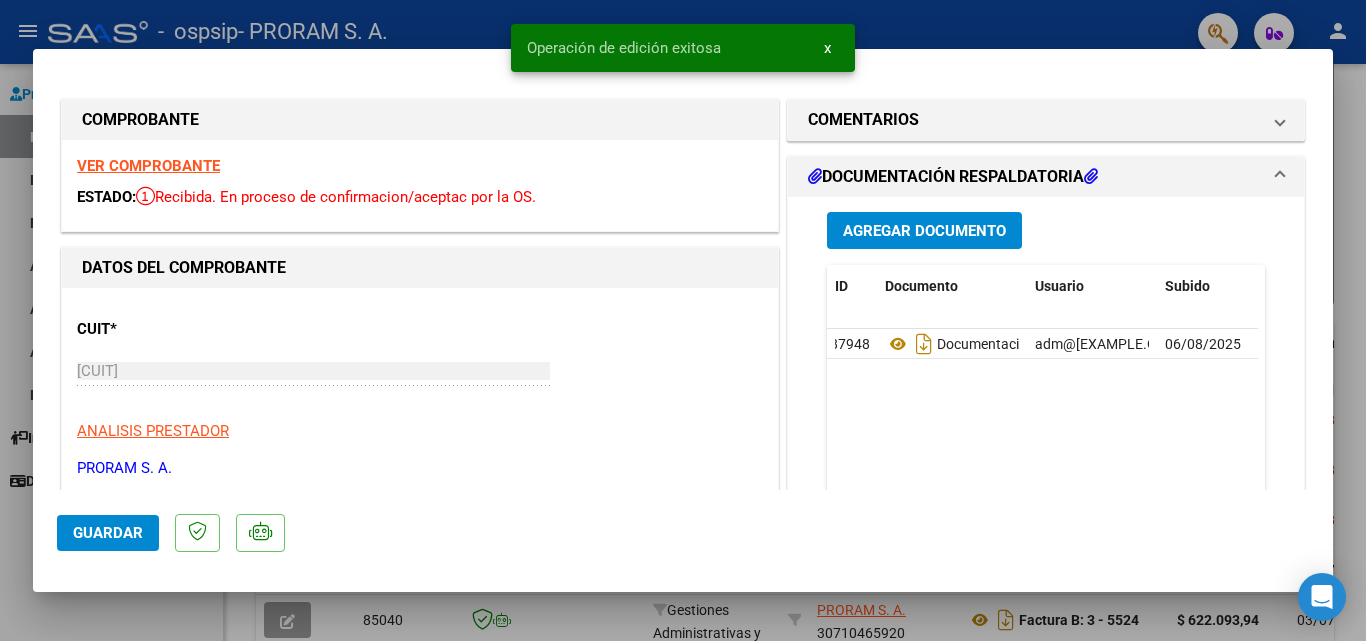 click at bounding box center [683, 320] 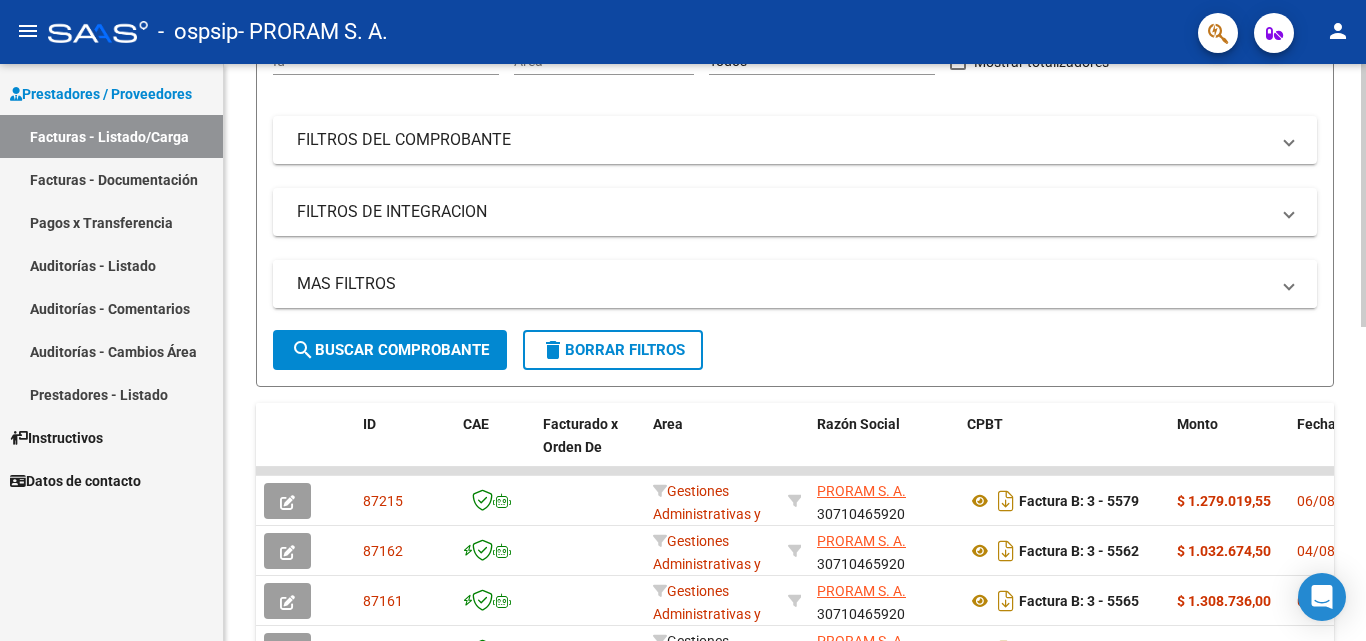 scroll, scrollTop: 200, scrollLeft: 0, axis: vertical 